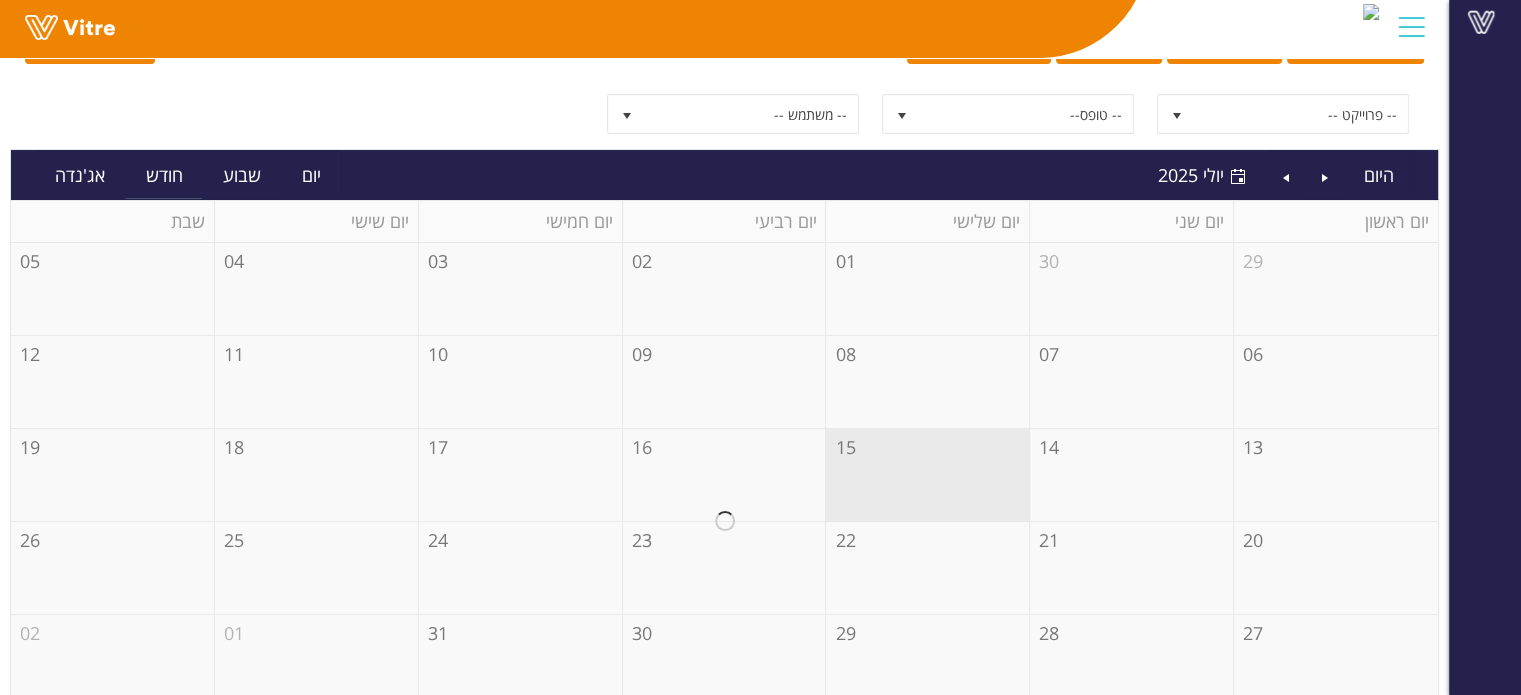 scroll, scrollTop: 228, scrollLeft: 0, axis: vertical 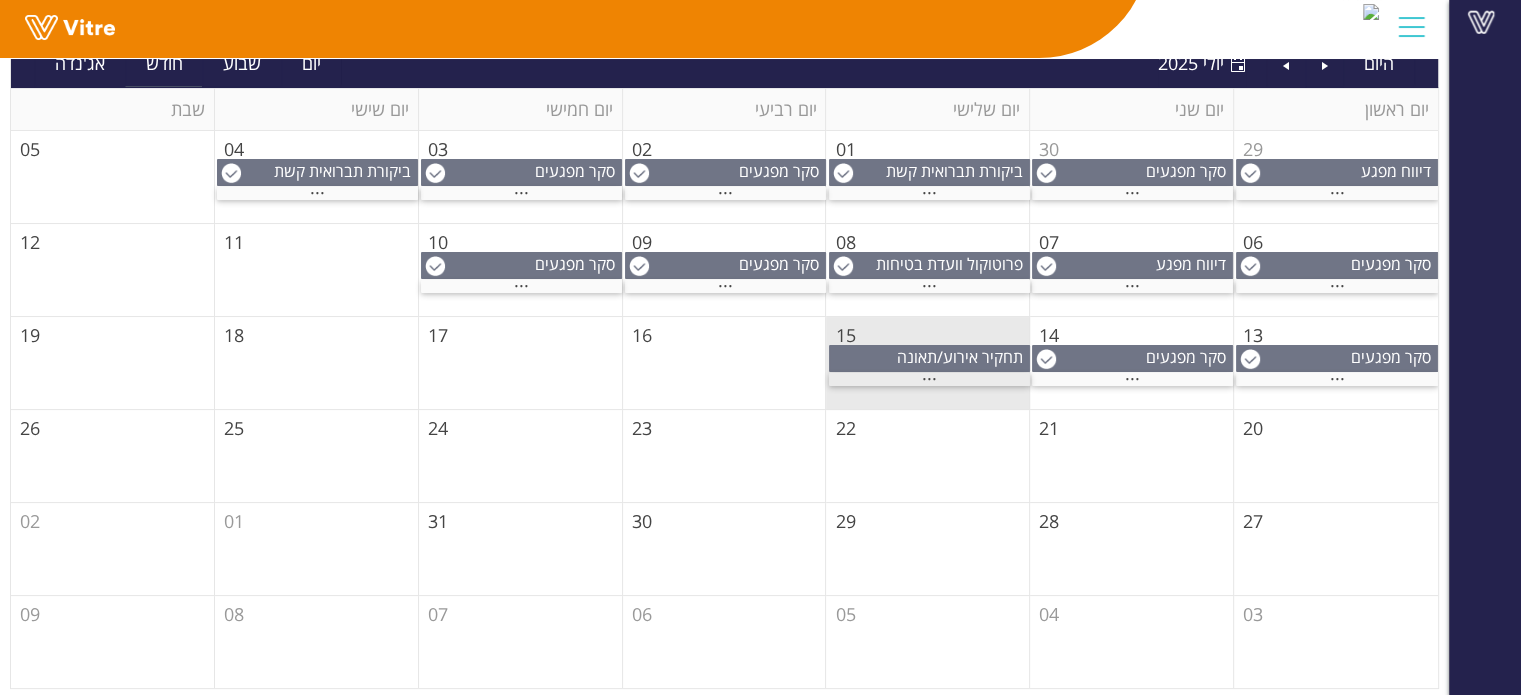 click on "..." at bounding box center (929, 379) 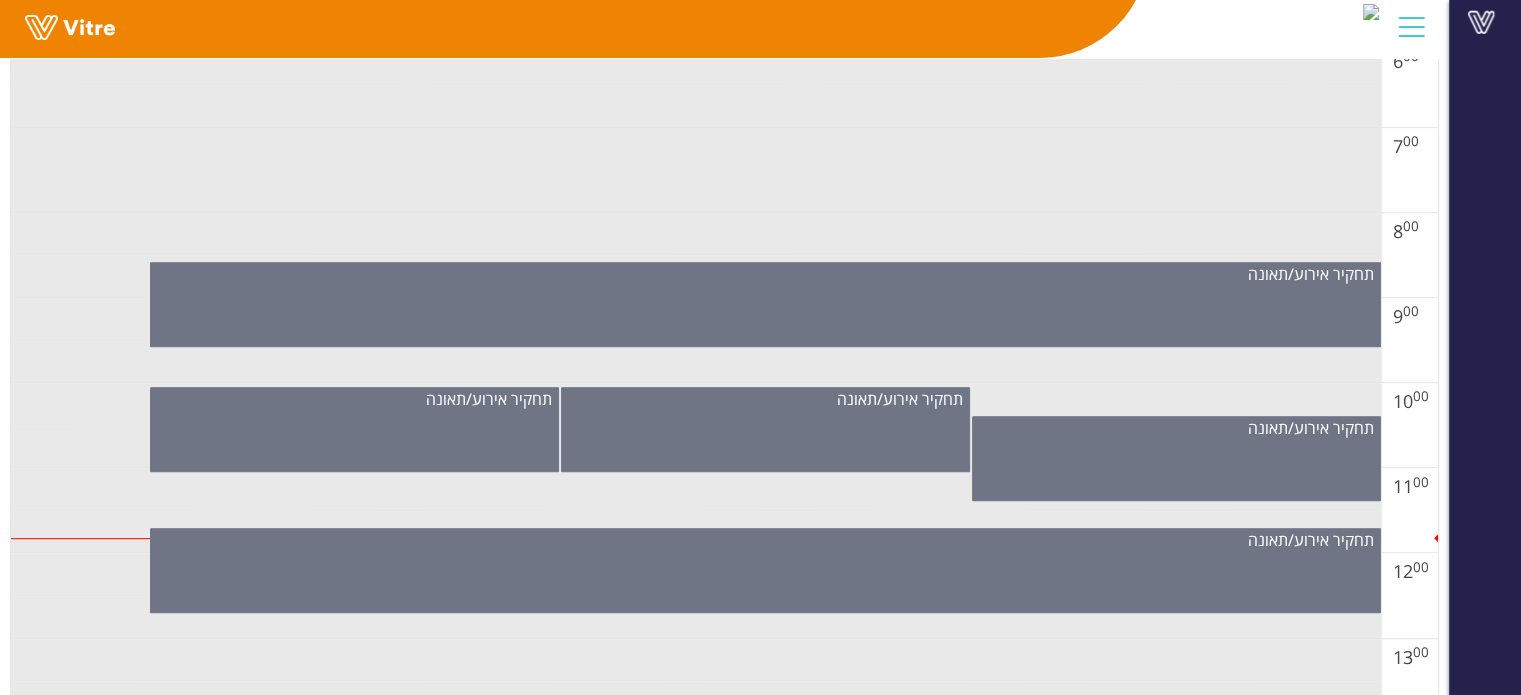 scroll, scrollTop: 828, scrollLeft: 0, axis: vertical 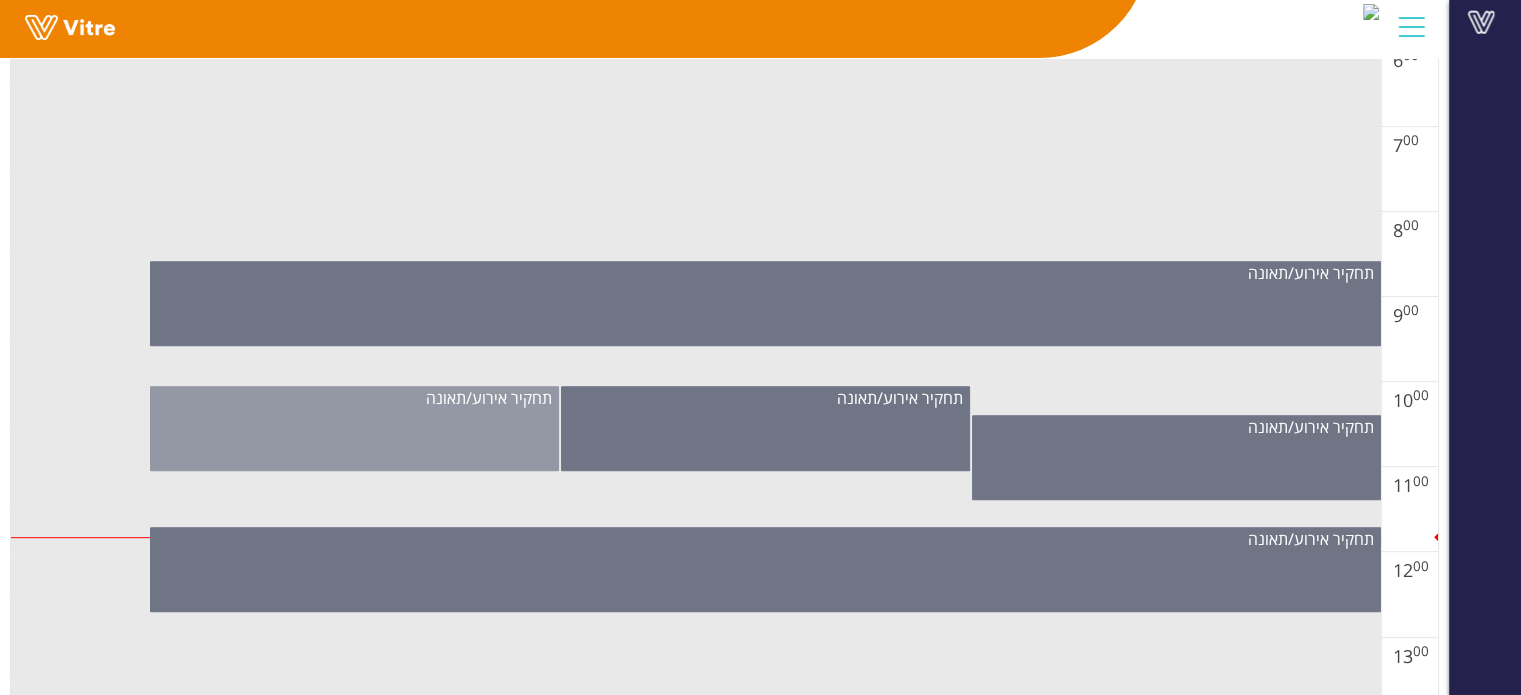 click on "תחקיר אירוע/תאונה" at bounding box center [354, 428] 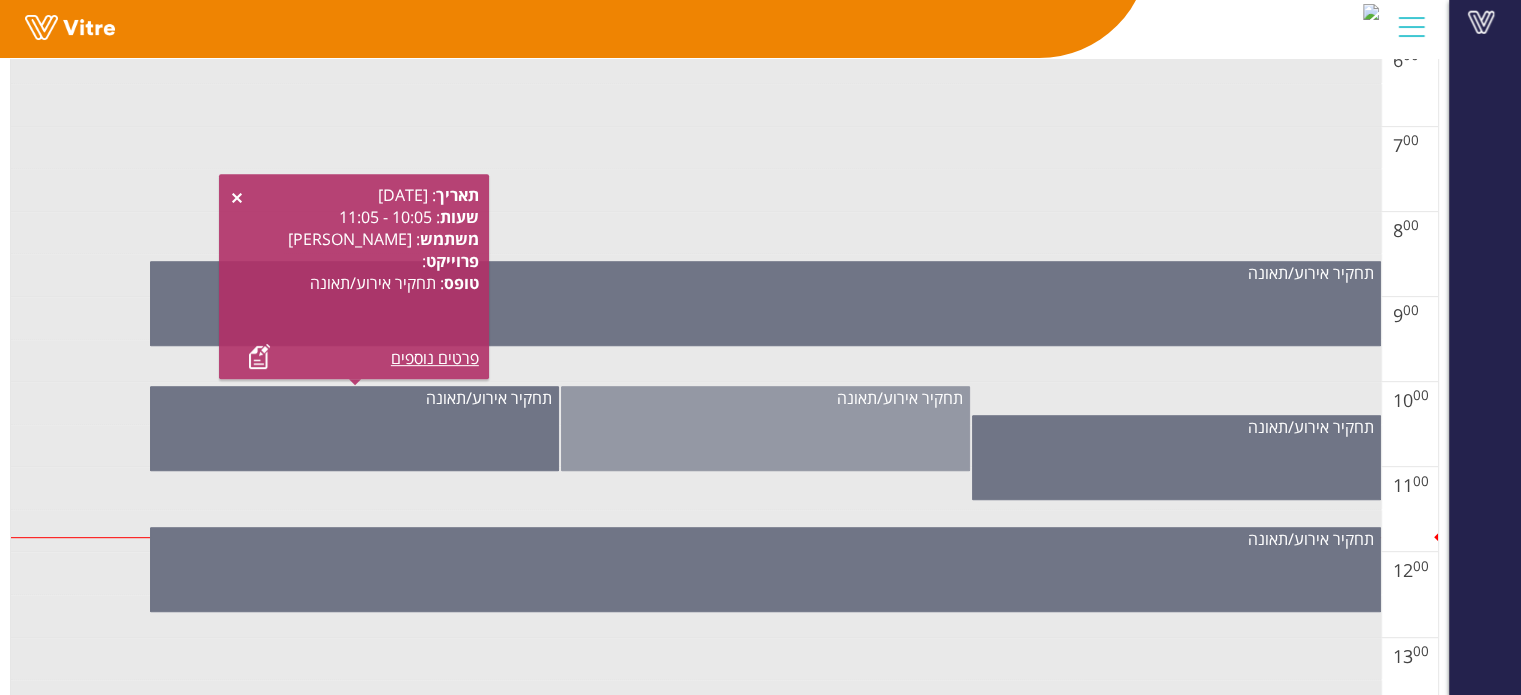 click on "תחקיר אירוע/תאונה" at bounding box center [765, 428] 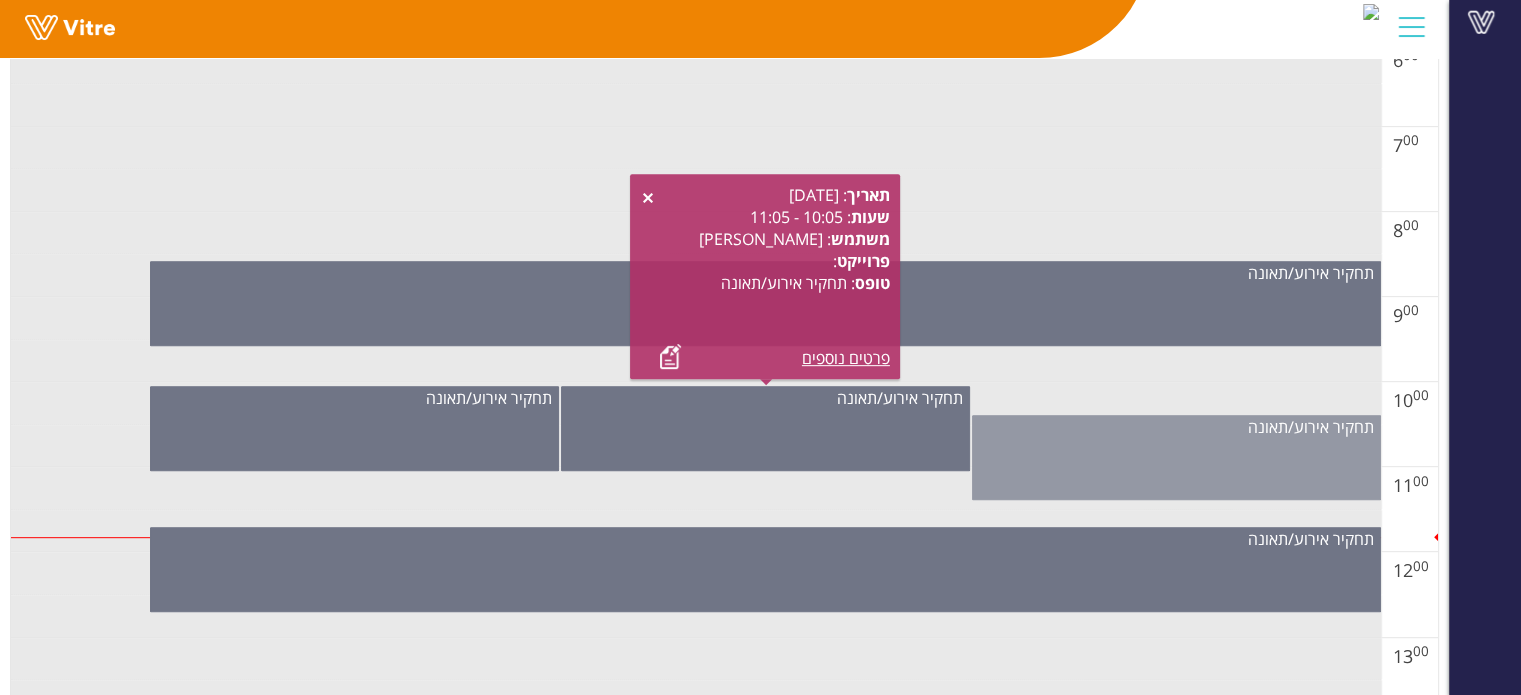 click on "תחקיר אירוע/תאונה" at bounding box center (1176, 457) 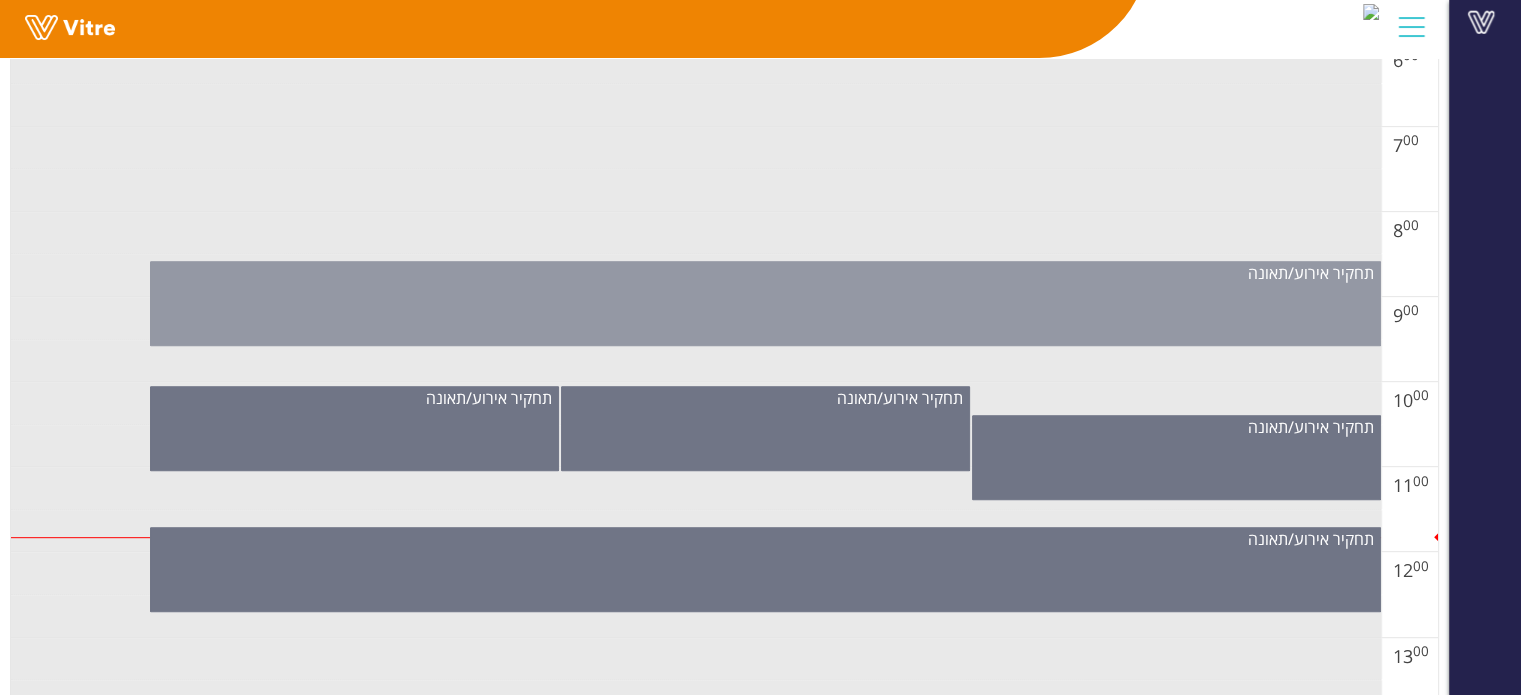 click on "תחקיר אירוע/תאונה" at bounding box center (765, 303) 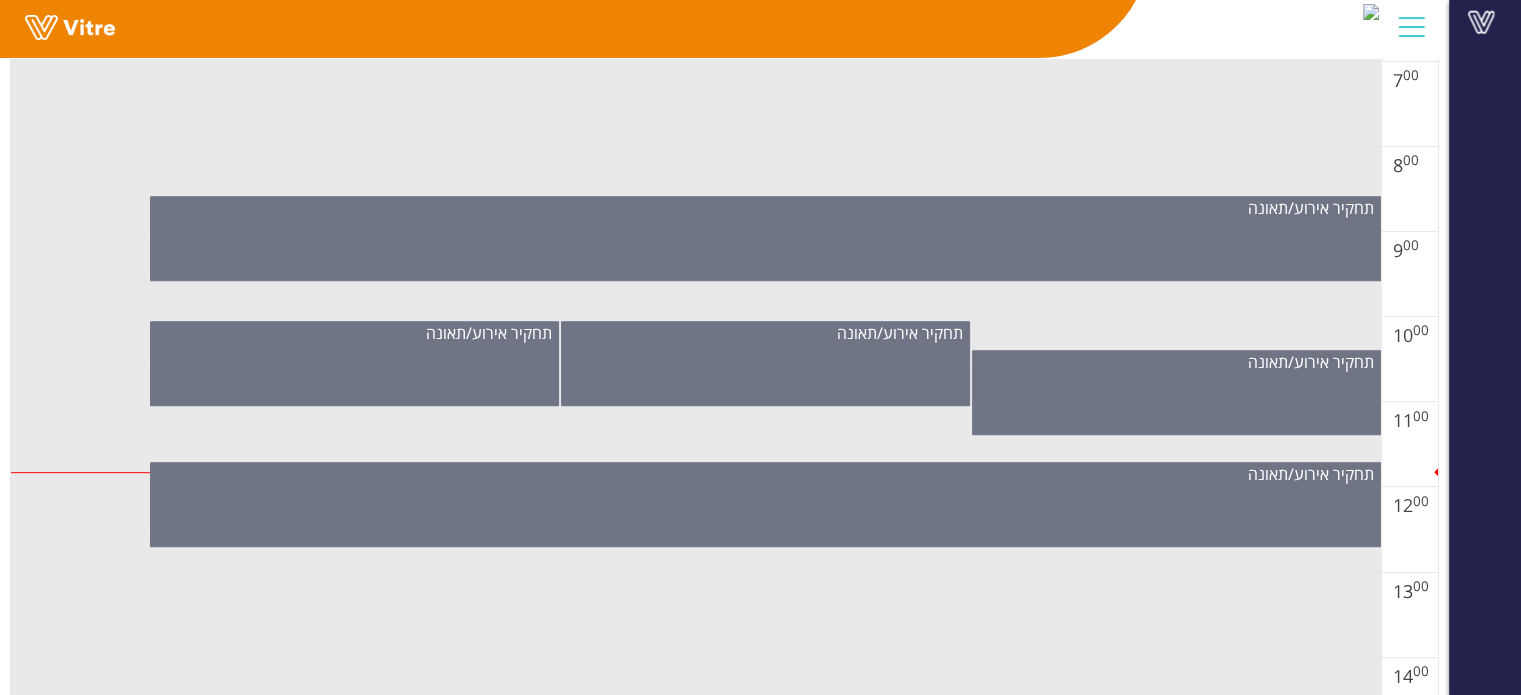 scroll, scrollTop: 928, scrollLeft: 0, axis: vertical 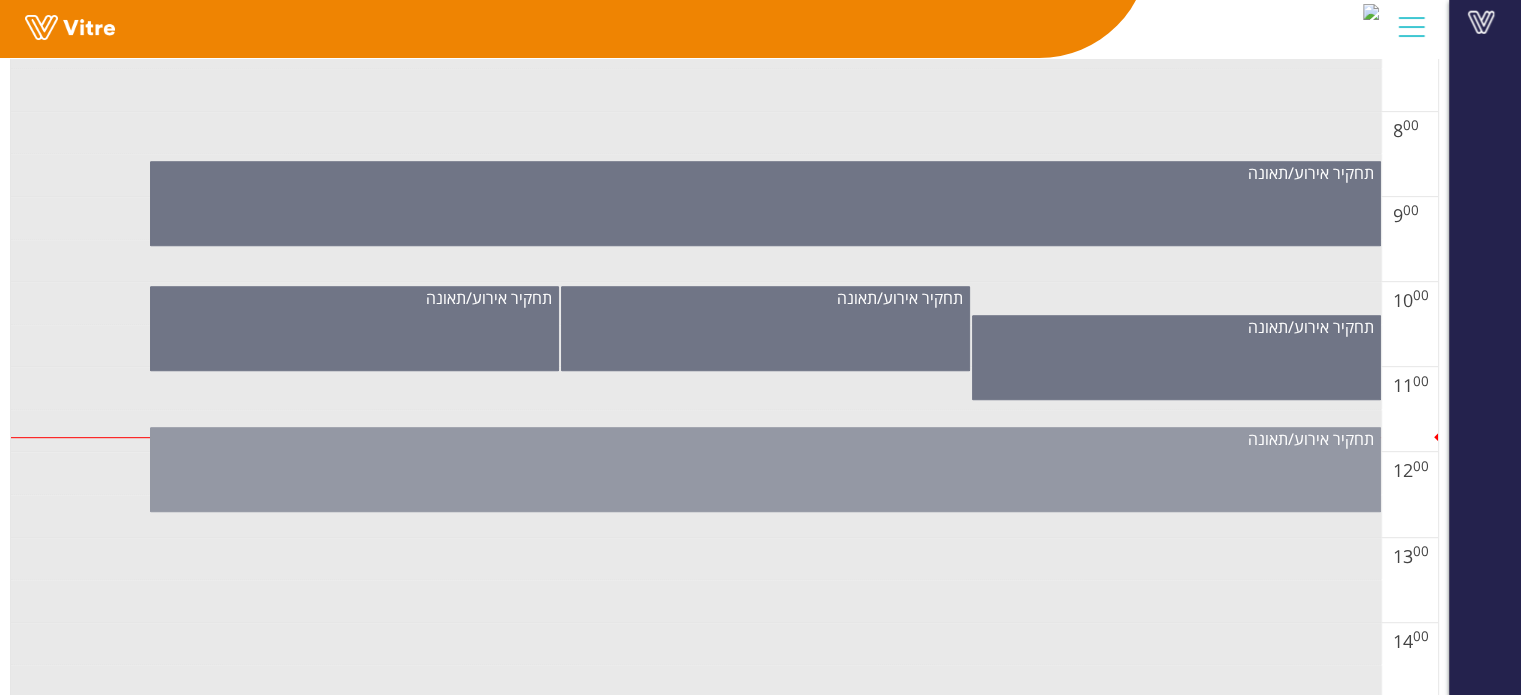 click on "תחקיר אירוע/תאונה" at bounding box center (765, 469) 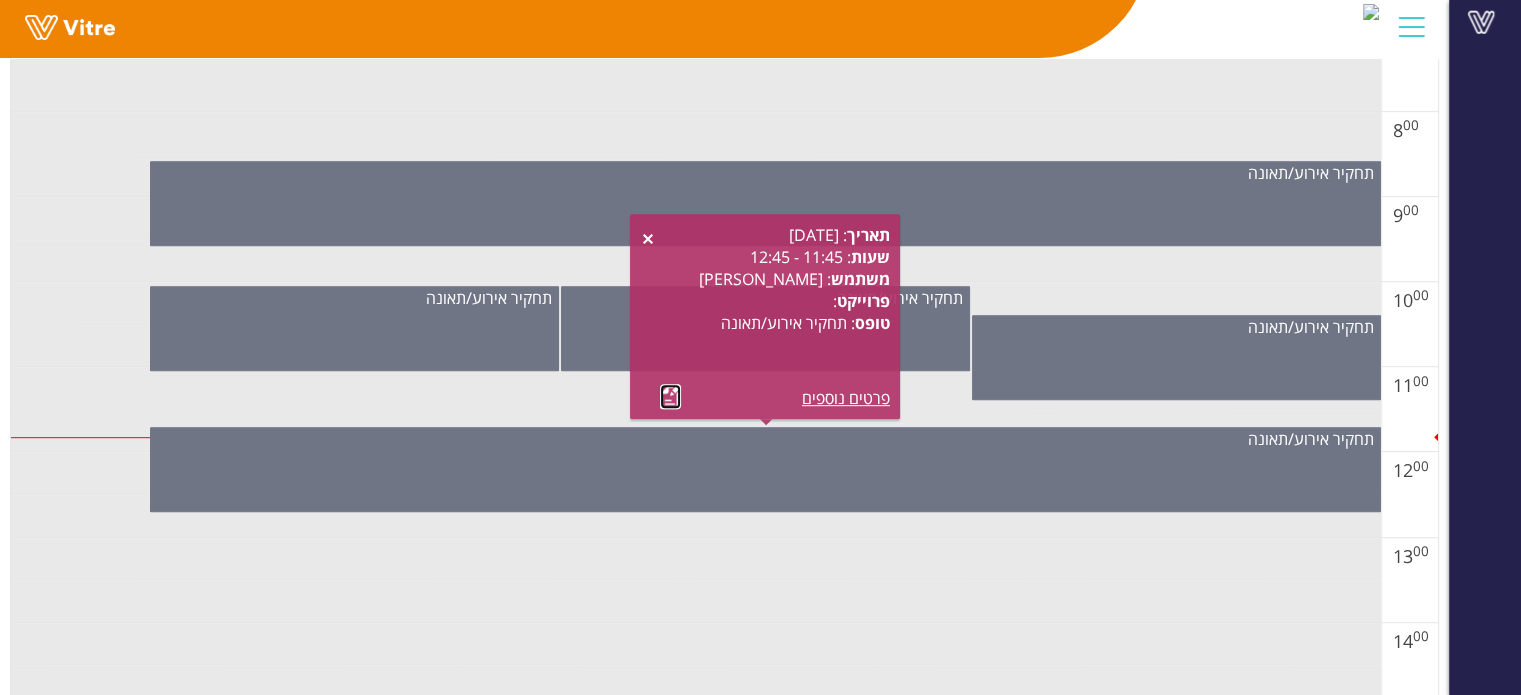 click at bounding box center (670, 396) 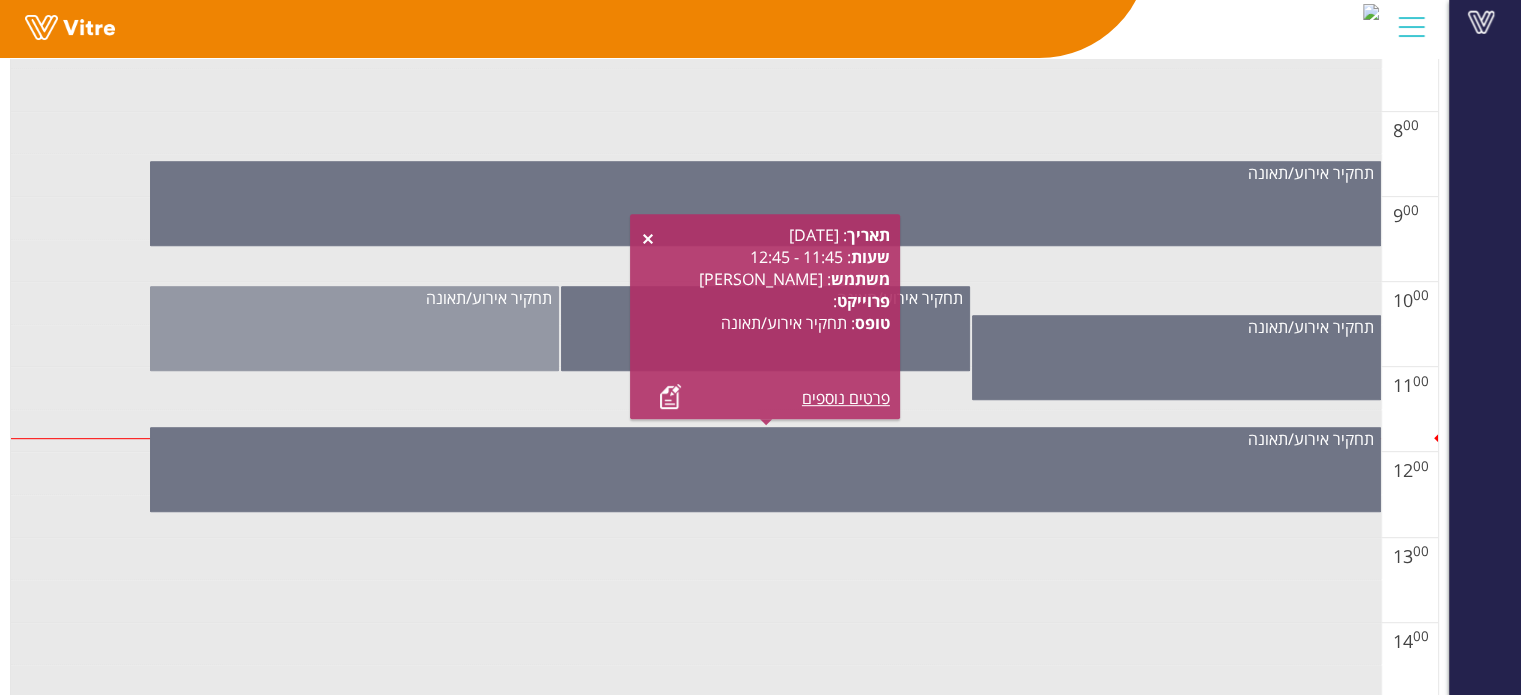 click on "תחקיר אירוע/תאונה" at bounding box center (354, 328) 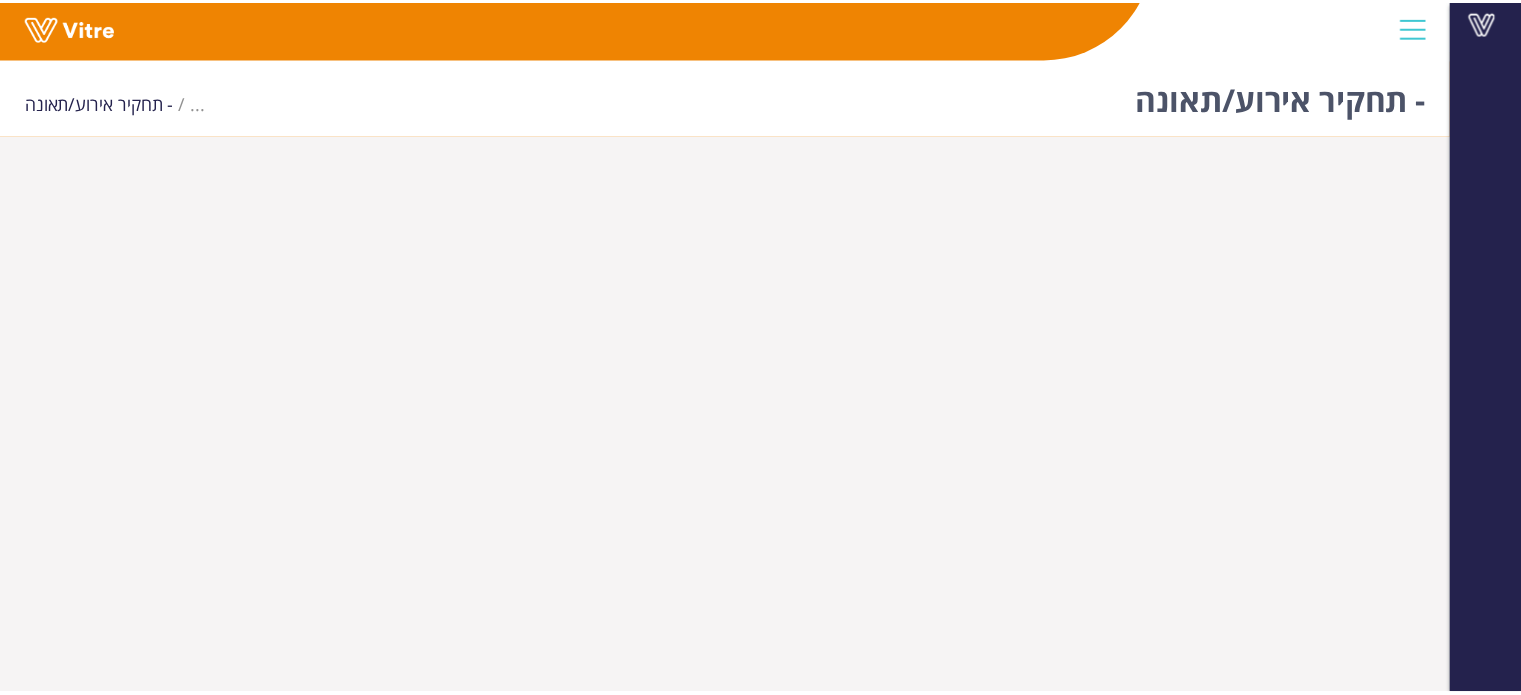 scroll, scrollTop: 0, scrollLeft: 0, axis: both 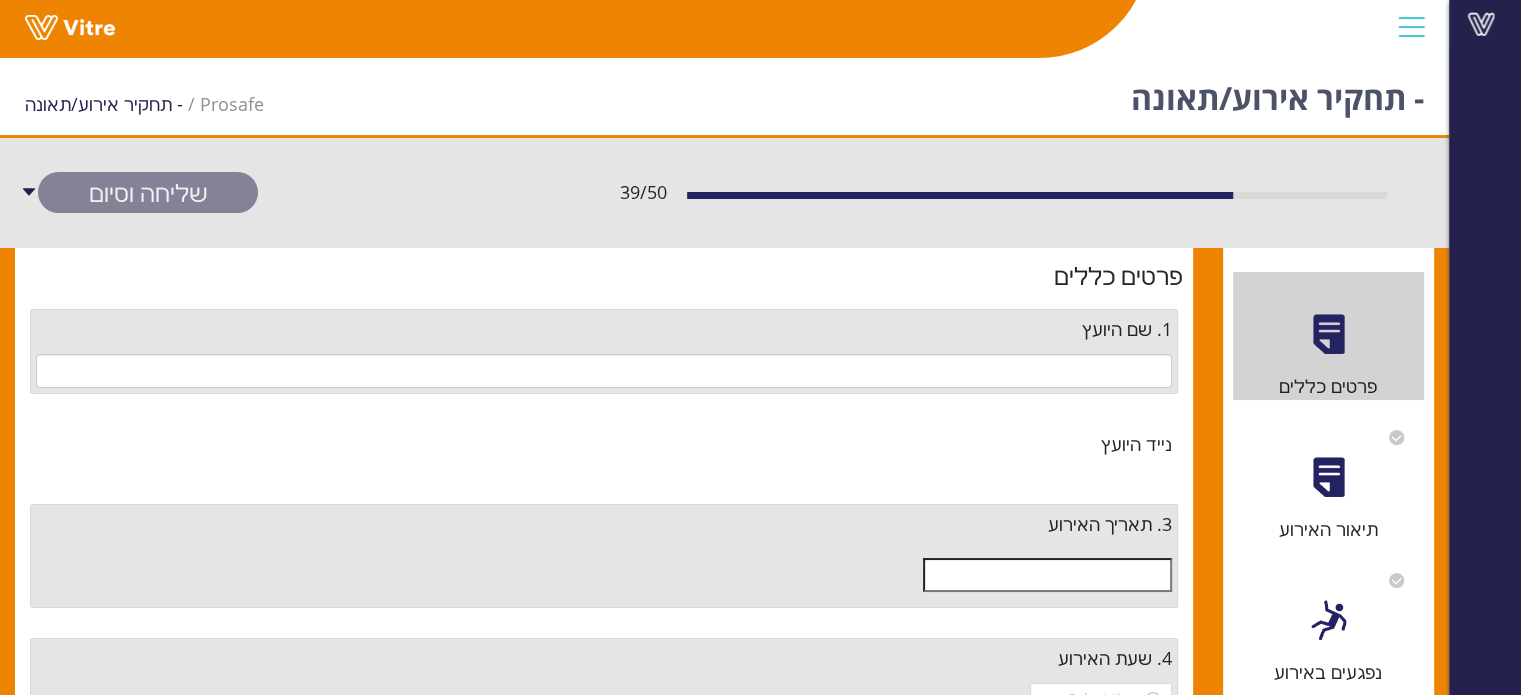 type on "074 מעיין חייקה" 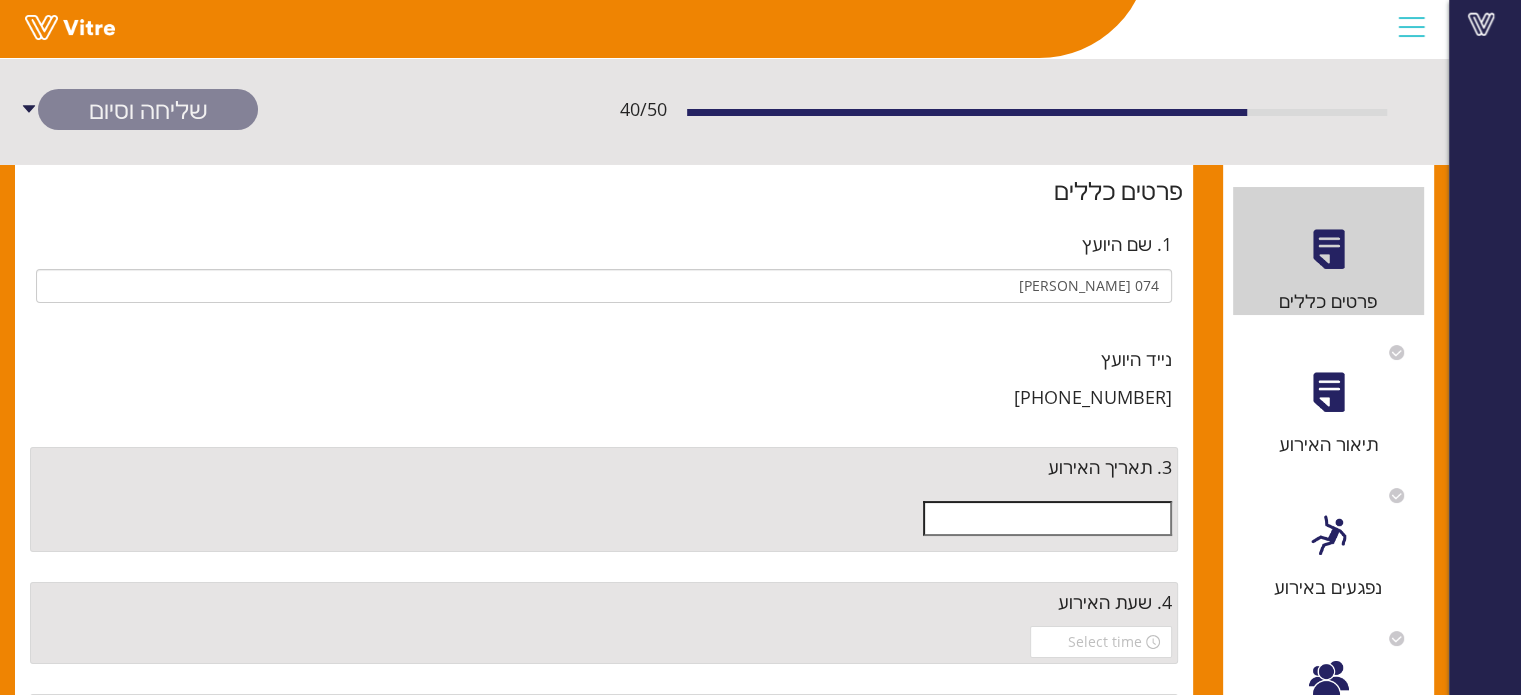 scroll, scrollTop: 0, scrollLeft: 0, axis: both 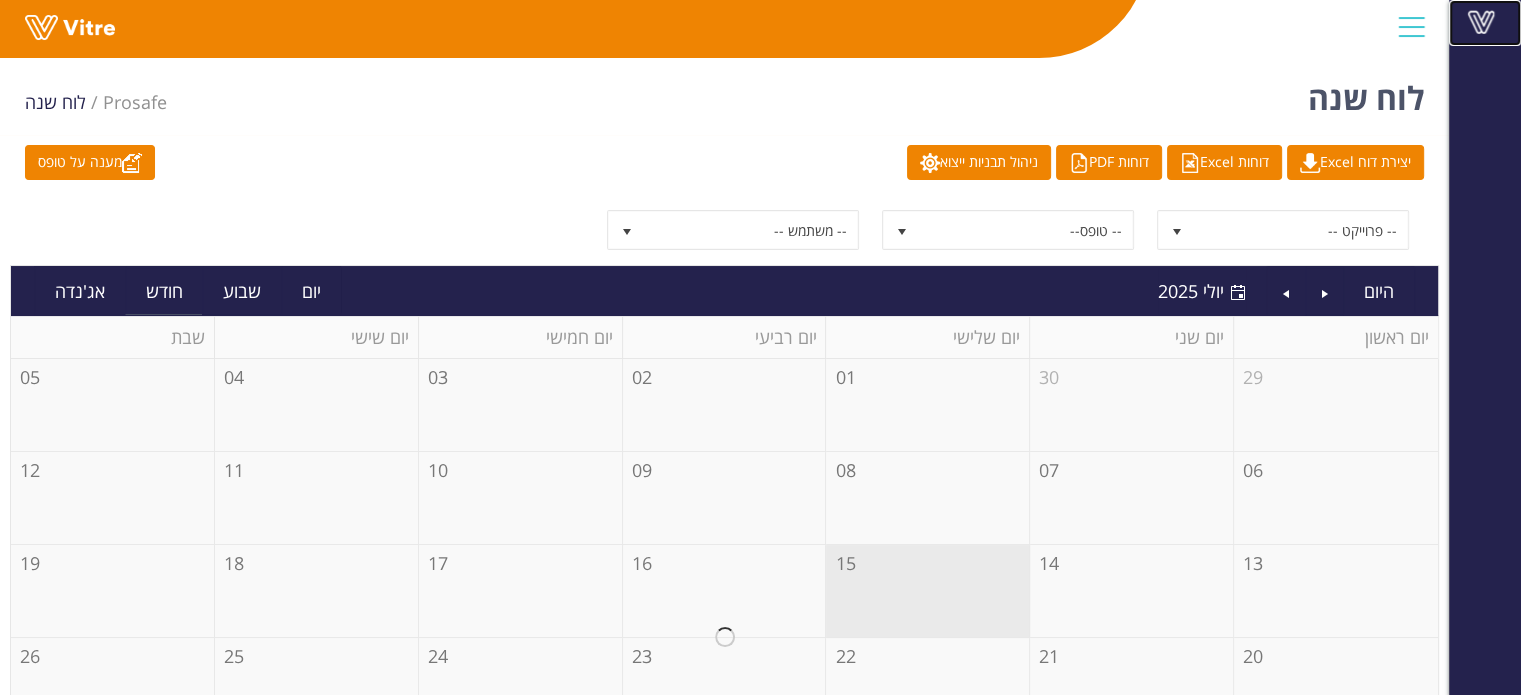 click at bounding box center [1481, 22] 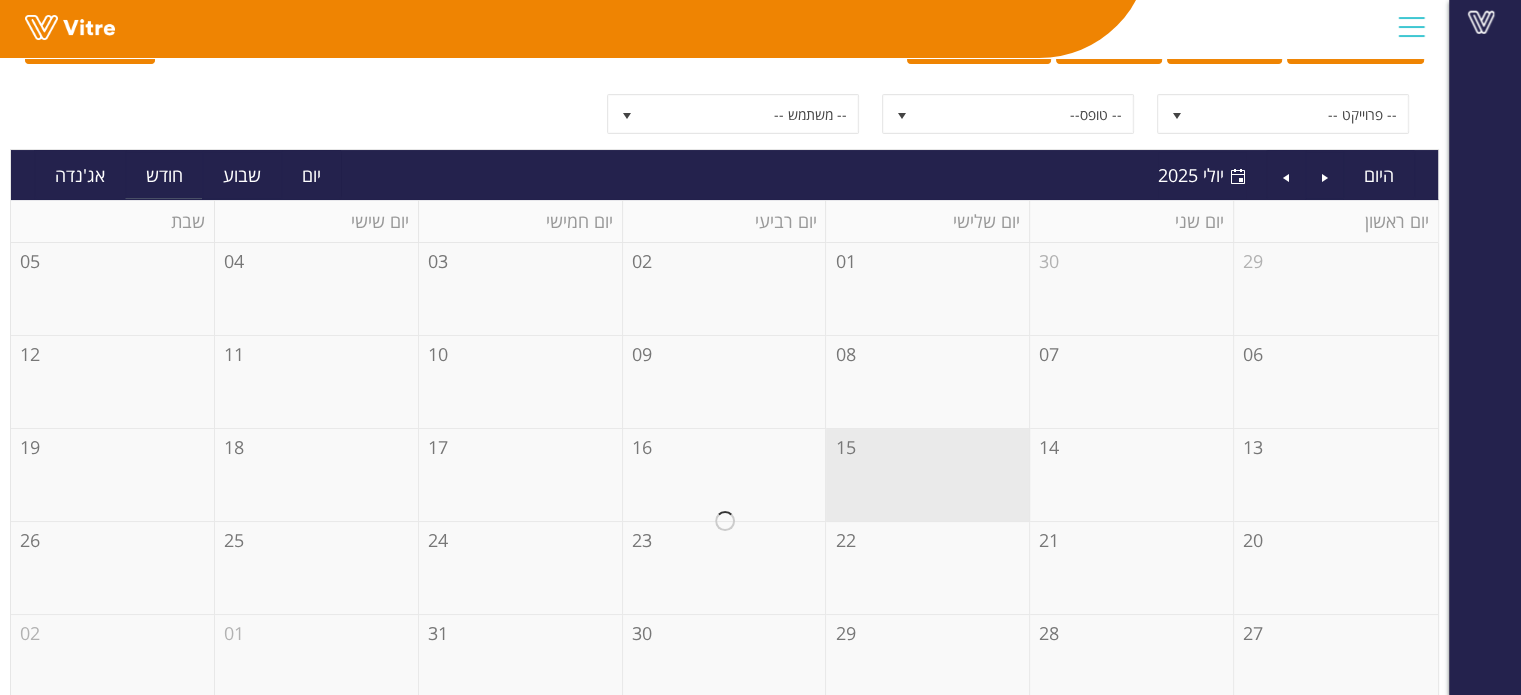 scroll, scrollTop: 228, scrollLeft: 0, axis: vertical 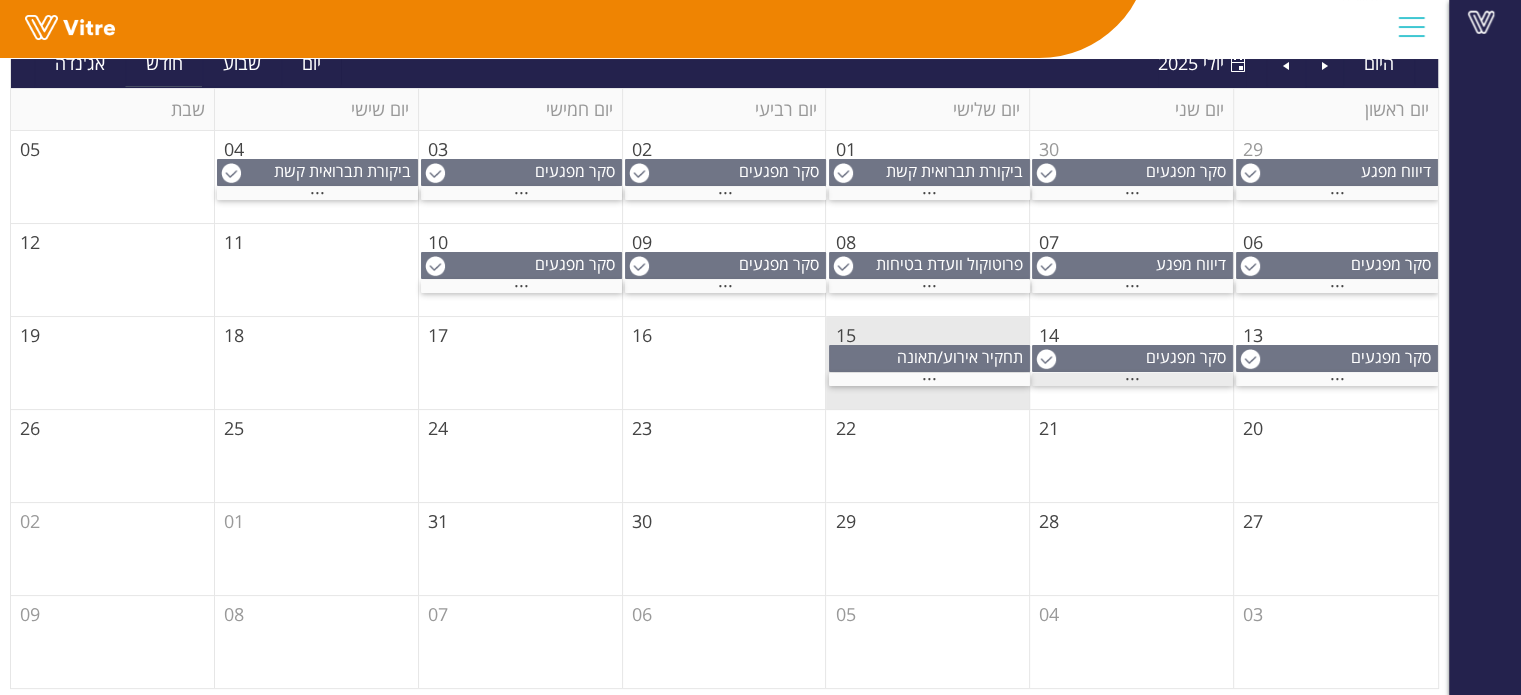 click on "..." at bounding box center [1132, 374] 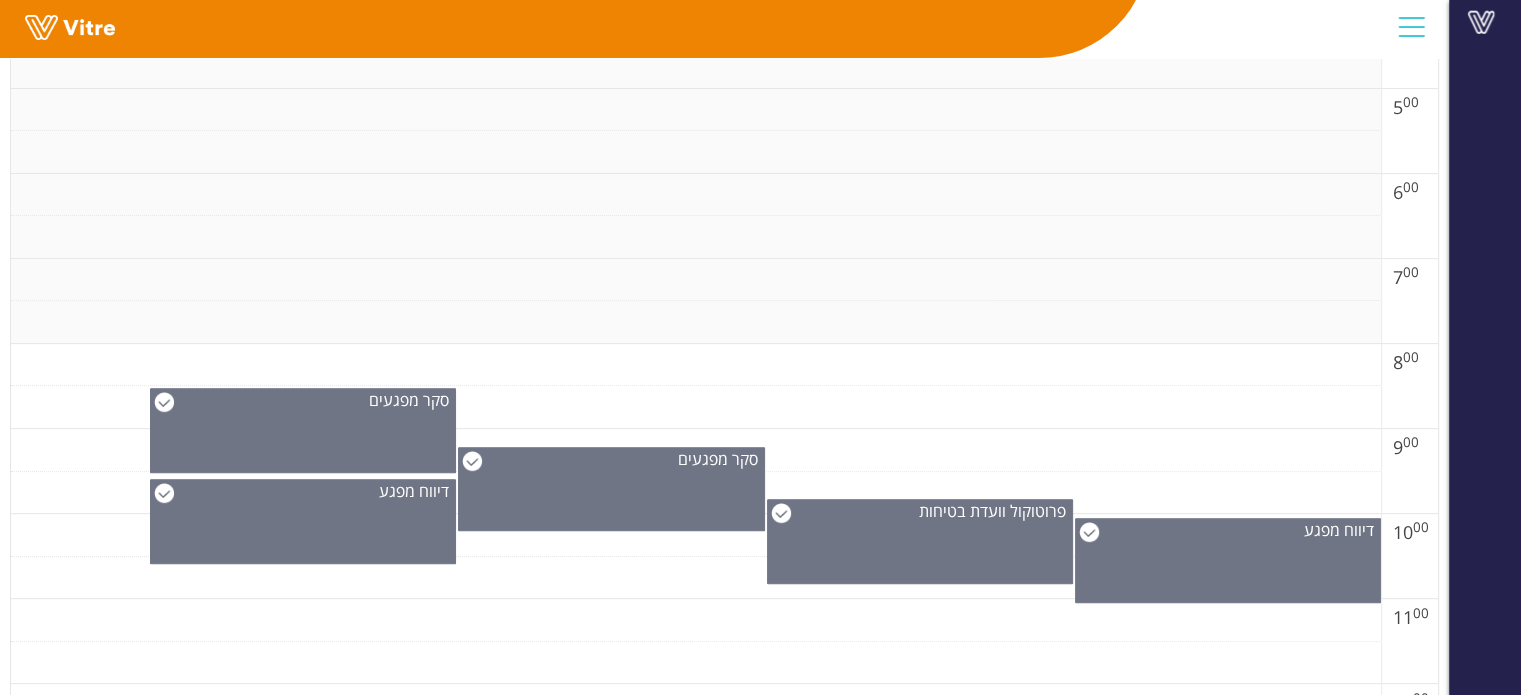 scroll, scrollTop: 828, scrollLeft: 0, axis: vertical 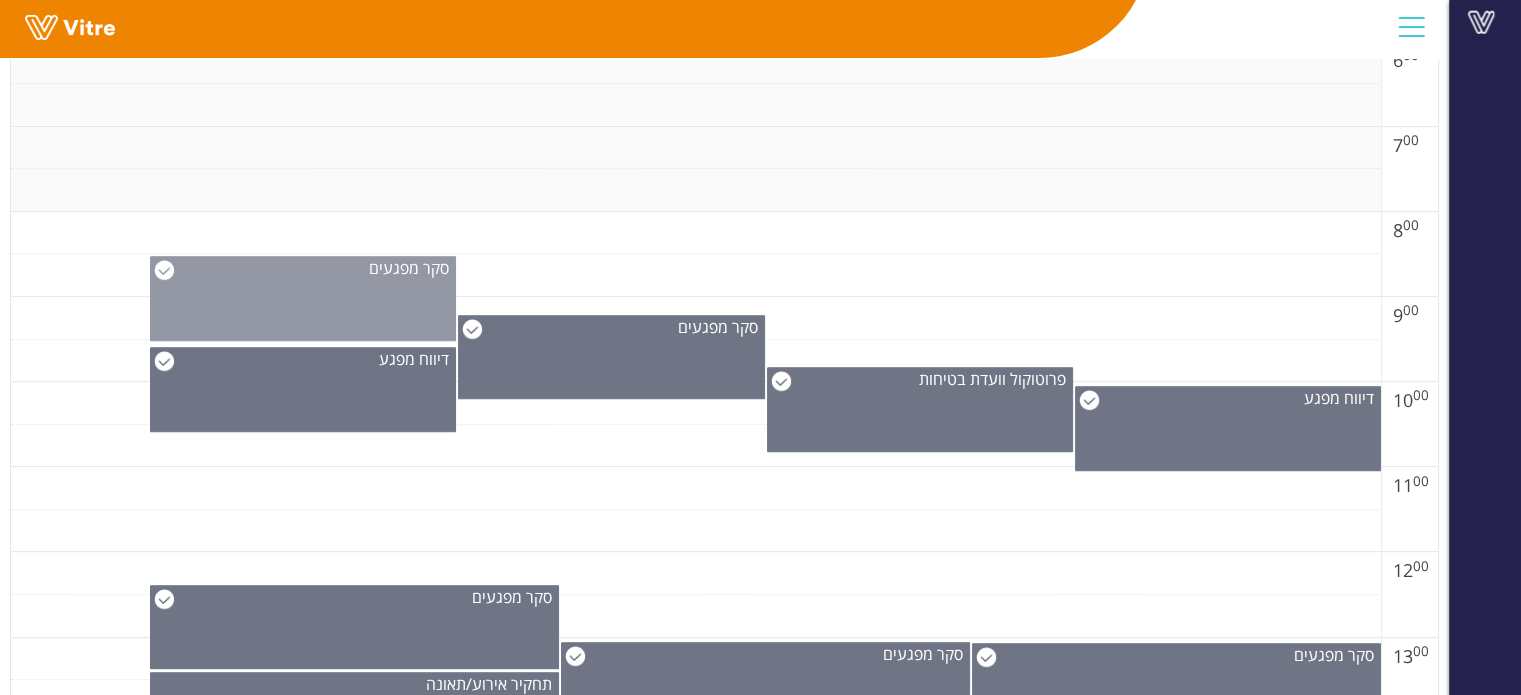 click on "סקר מפגעים" at bounding box center (303, 298) 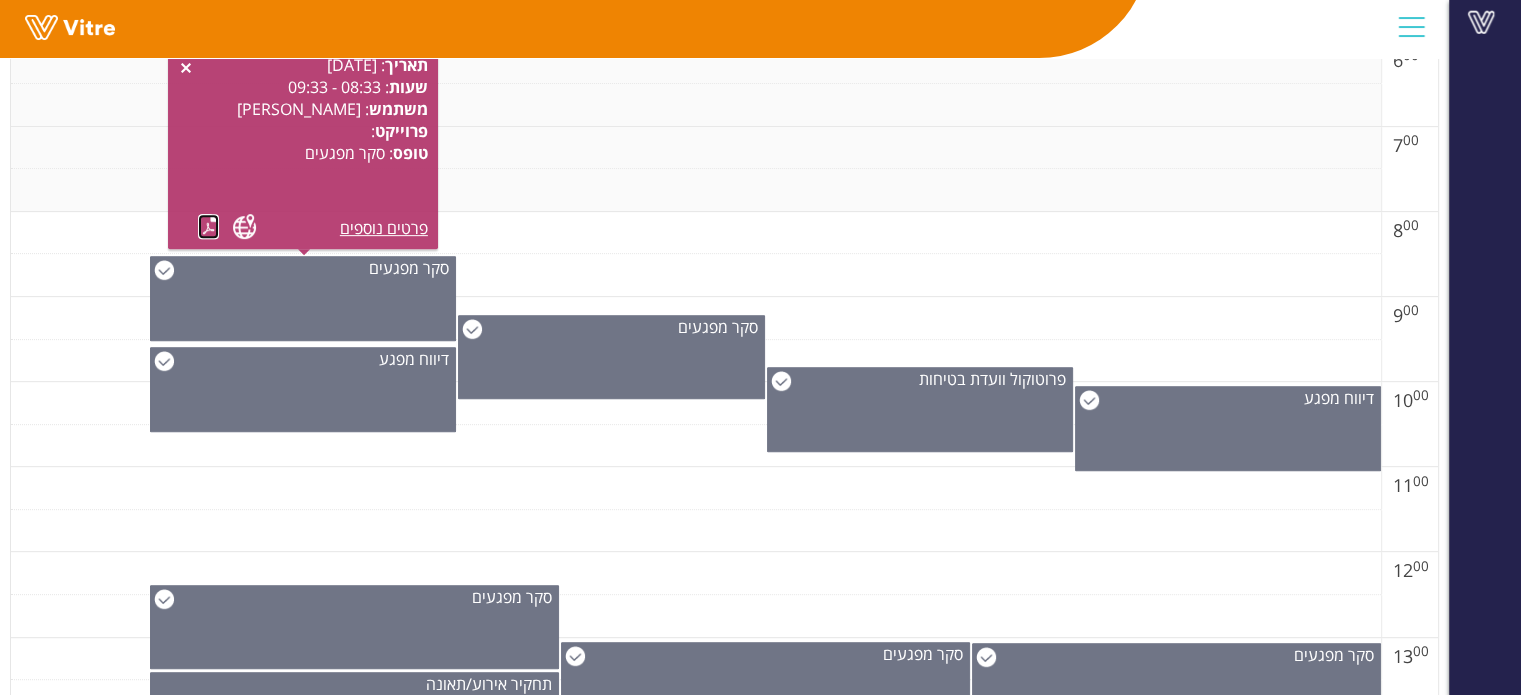 click at bounding box center (208, 226) 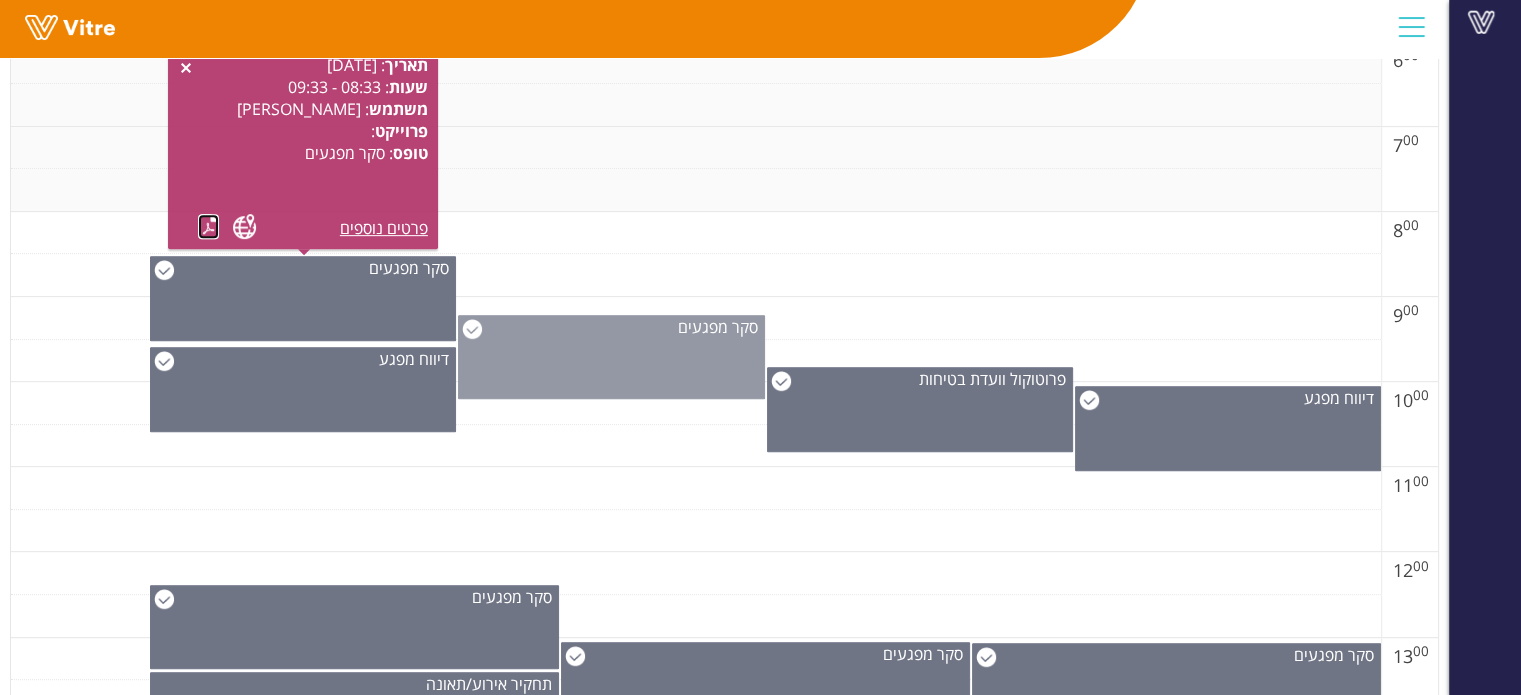 click on "סקר מפגעים" at bounding box center [611, 357] 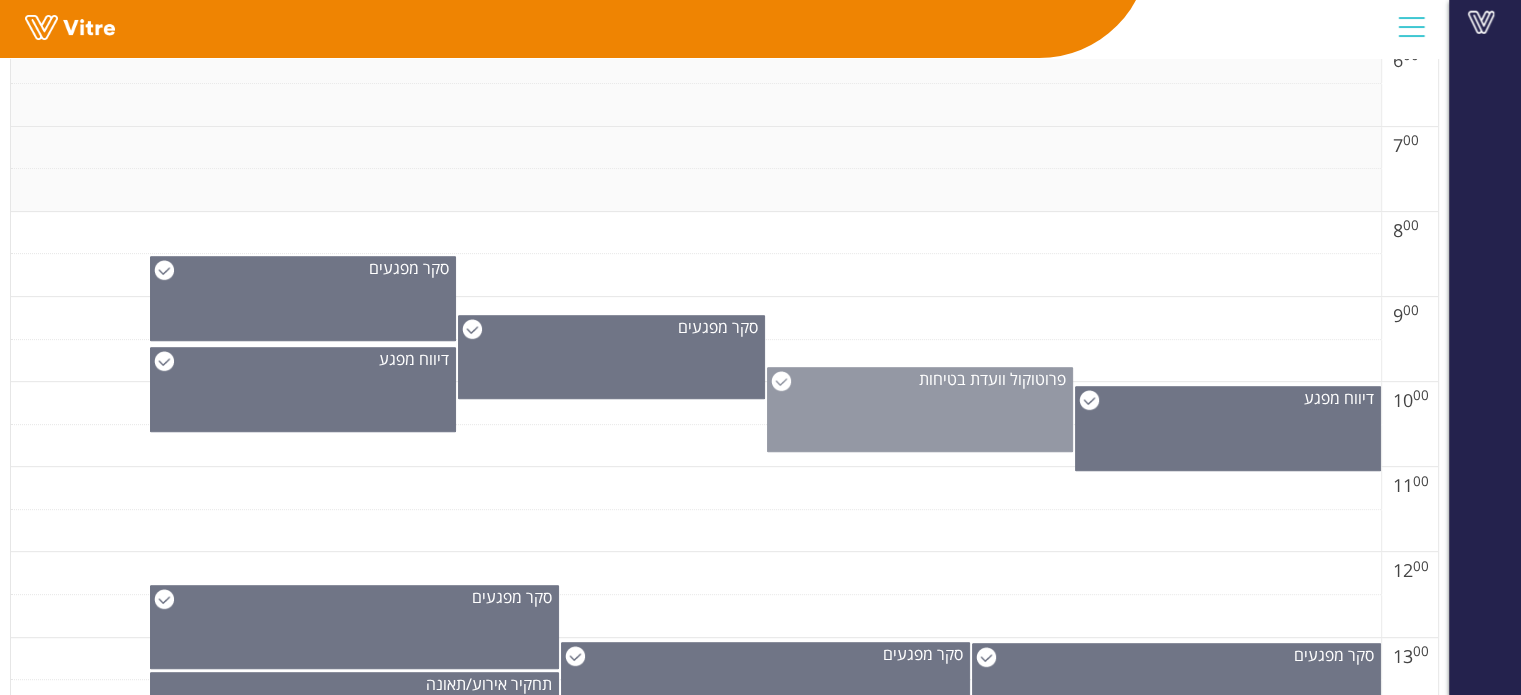 click on "פרוטוקול וועדת בטיחות" at bounding box center [920, 409] 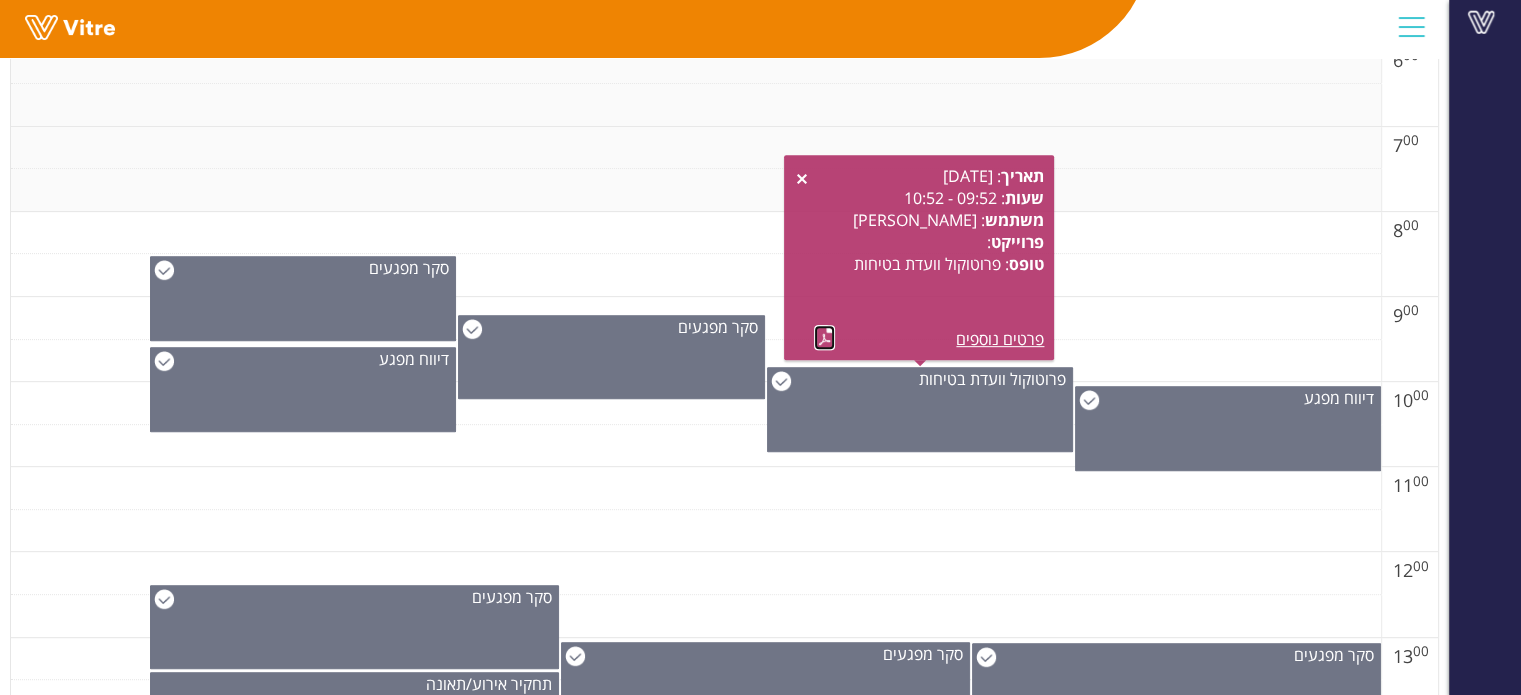 click at bounding box center (824, 337) 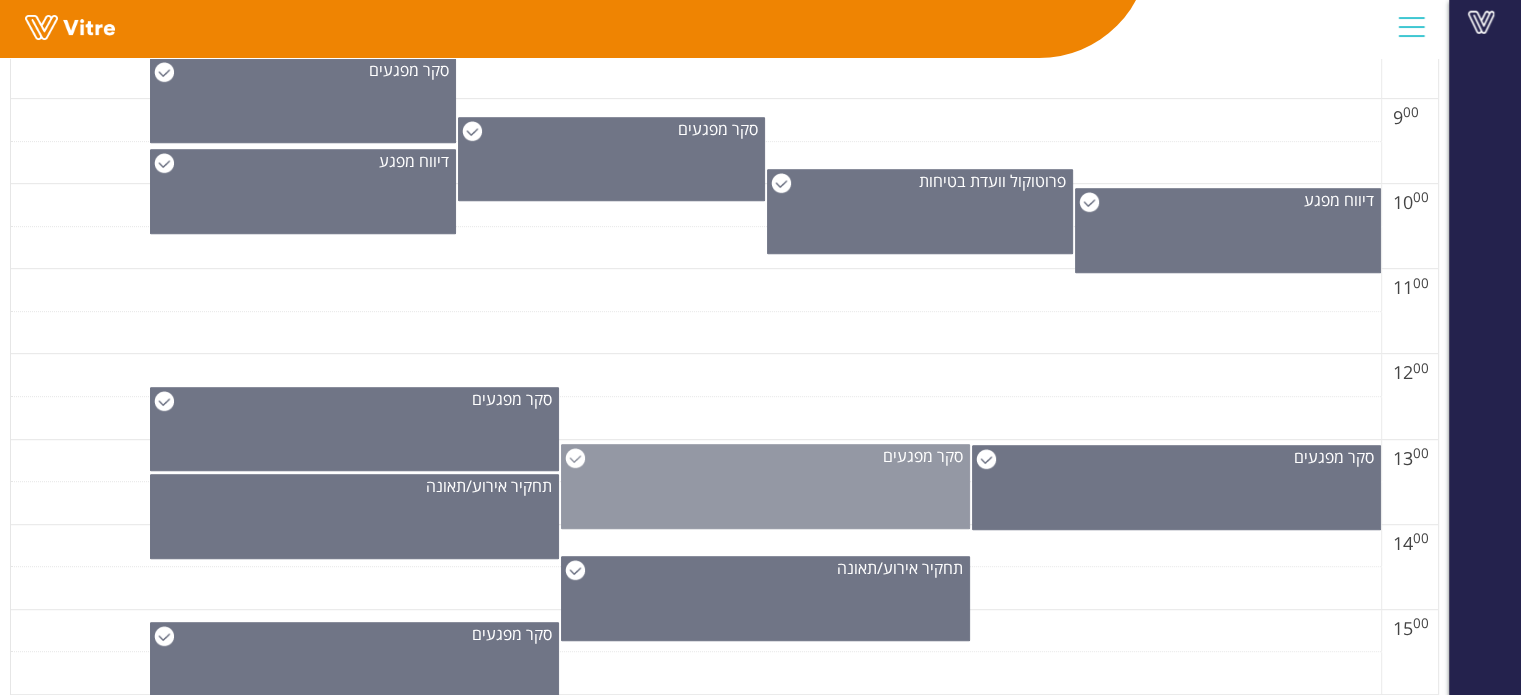 scroll, scrollTop: 1028, scrollLeft: 0, axis: vertical 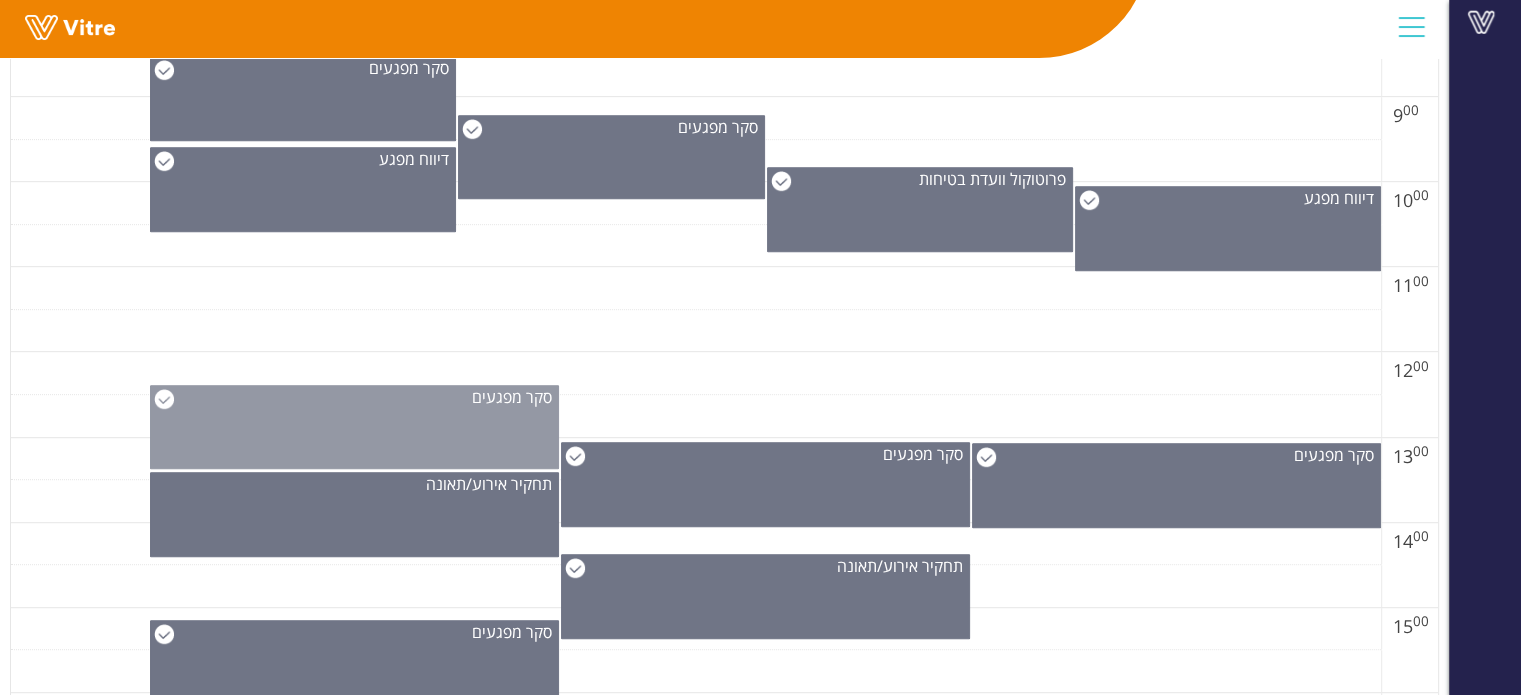 click on "סקר מפגעים" at bounding box center (354, 427) 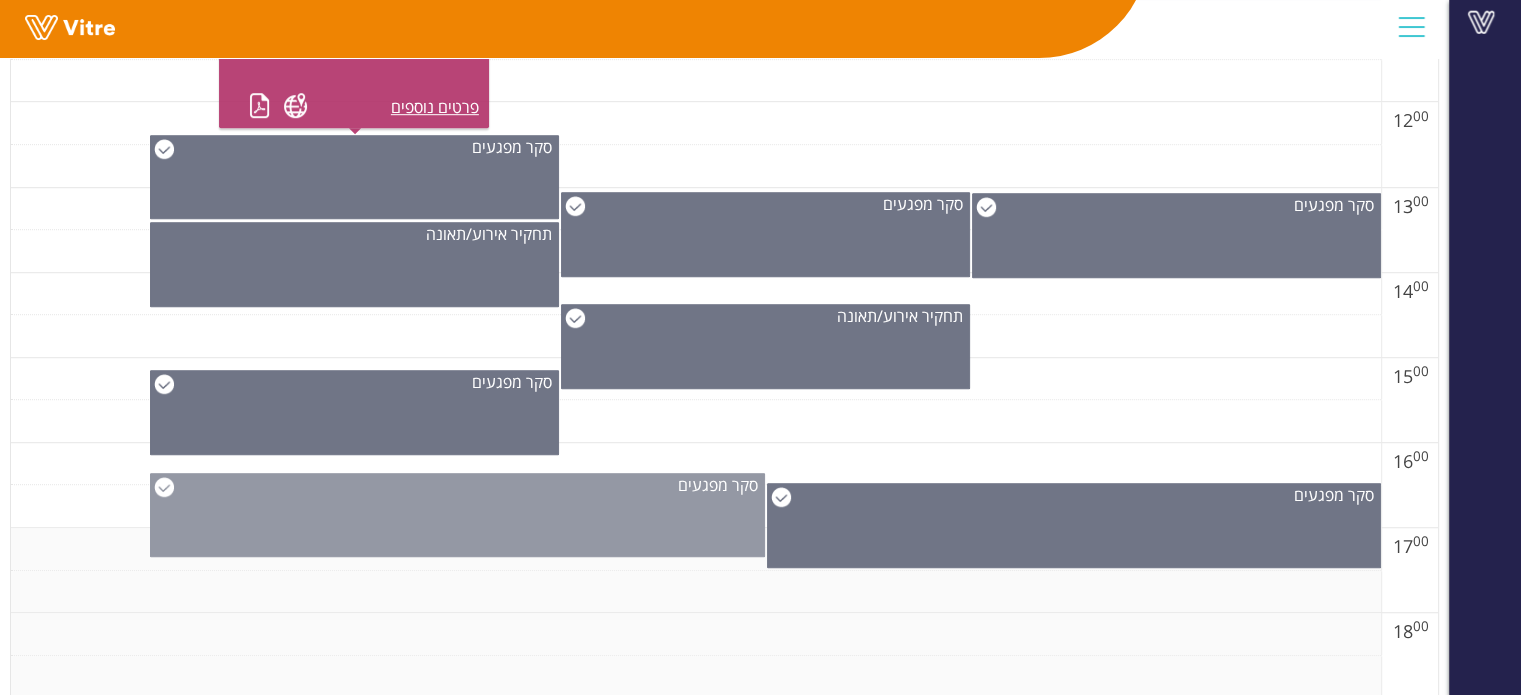 scroll, scrollTop: 1328, scrollLeft: 0, axis: vertical 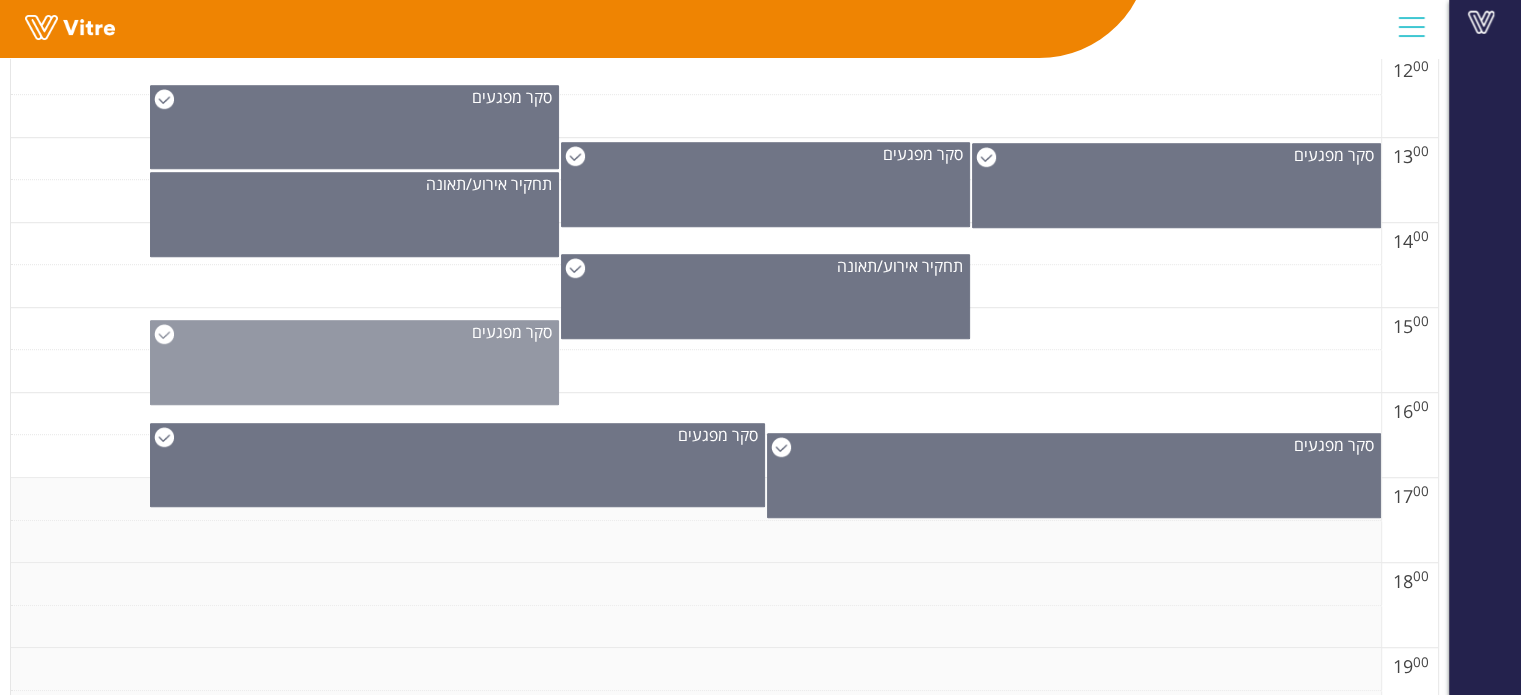 click on "סקר מפגעים" at bounding box center [354, 362] 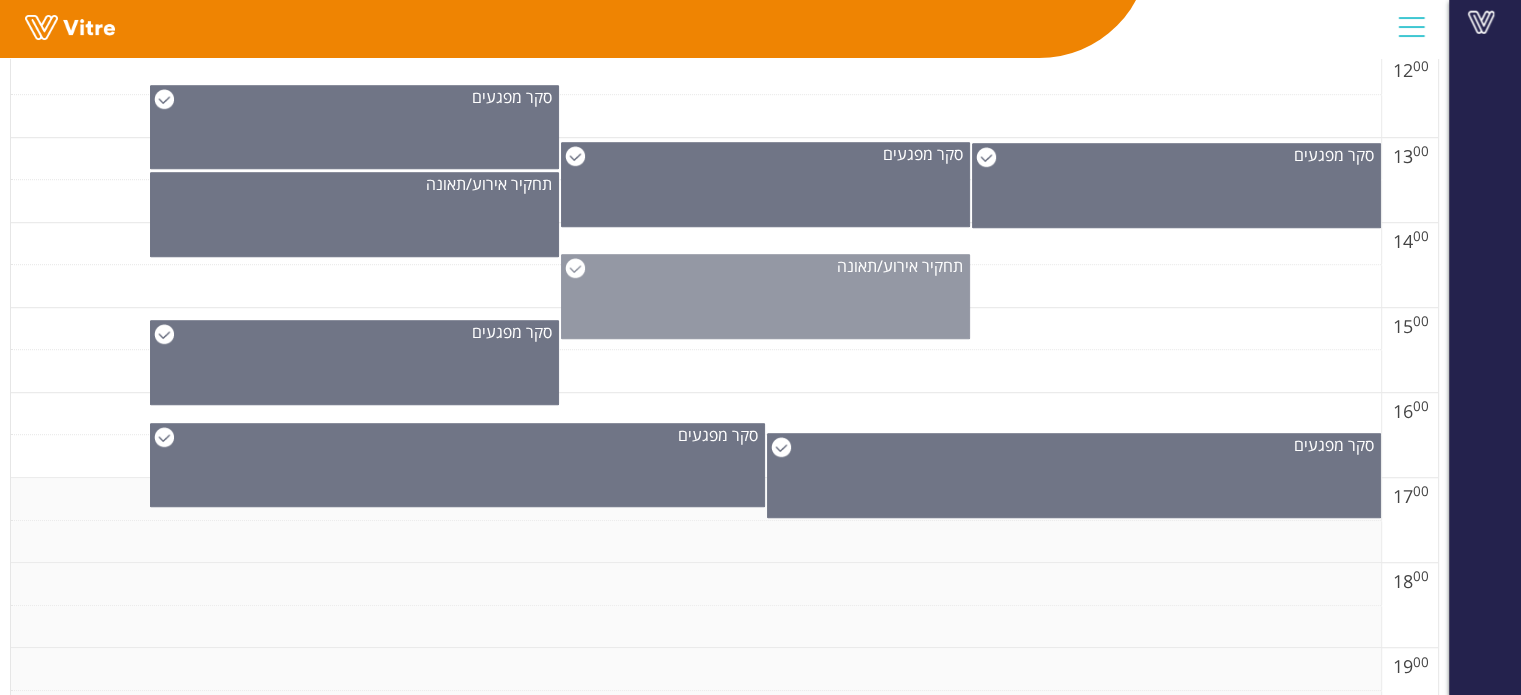 click on "תחקיר אירוע/תאונה" at bounding box center (765, 296) 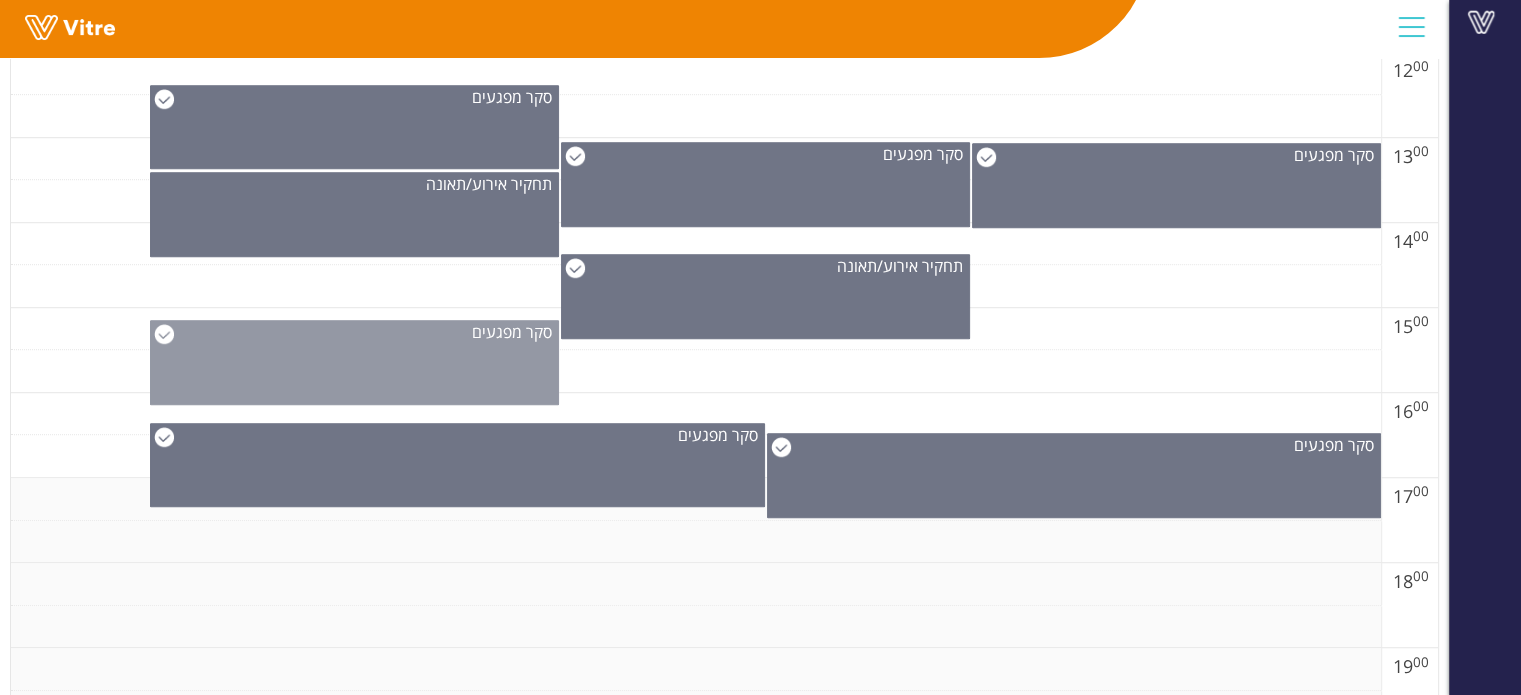 click on "סקר מפגעים" at bounding box center [512, 332] 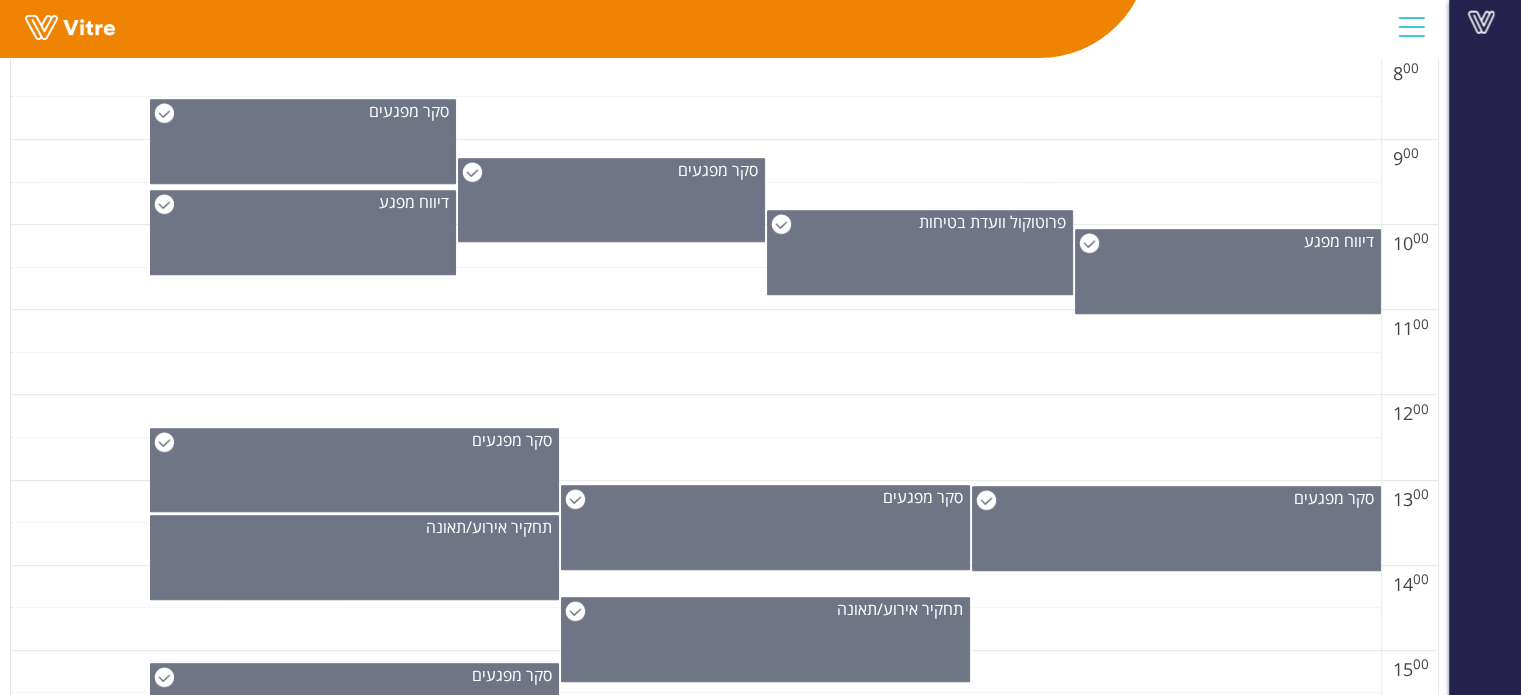 scroll, scrollTop: 828, scrollLeft: 0, axis: vertical 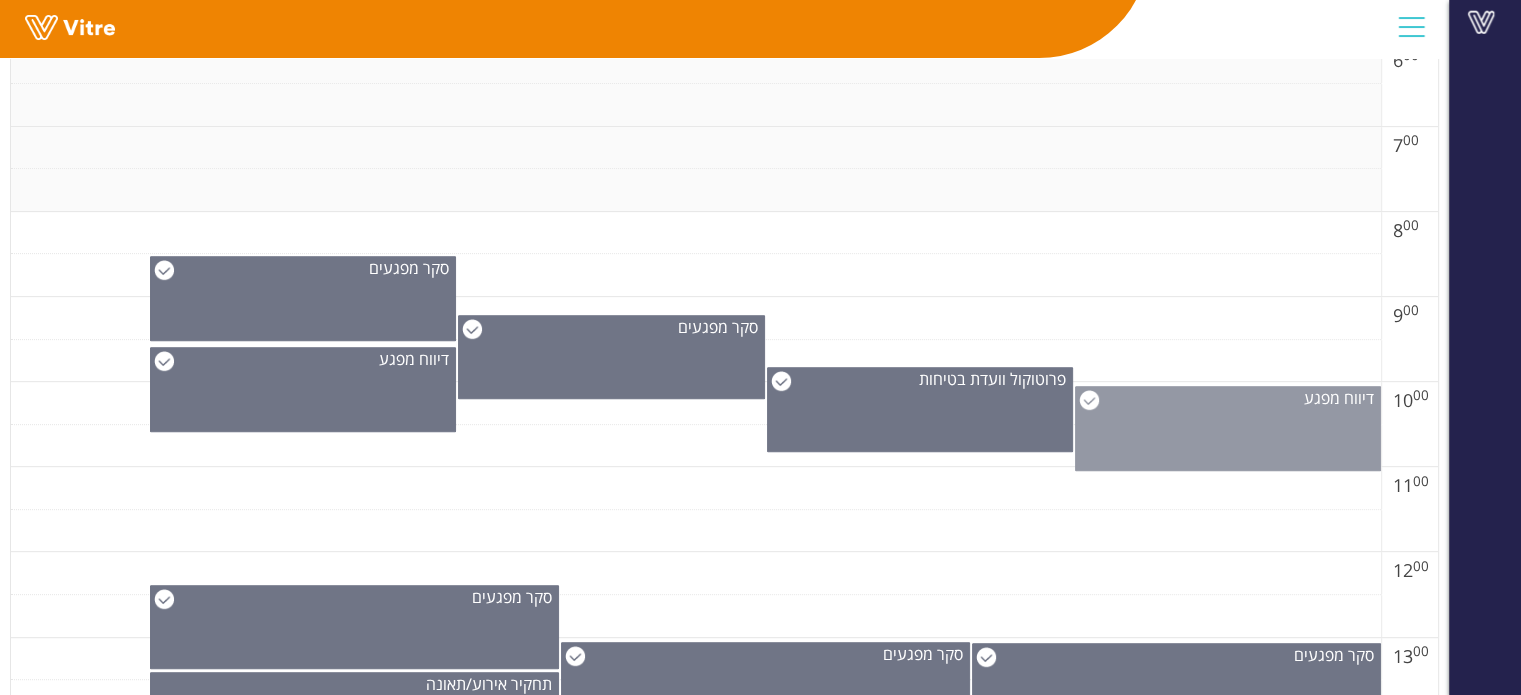 click on "דיווח מפגע" at bounding box center (1228, 428) 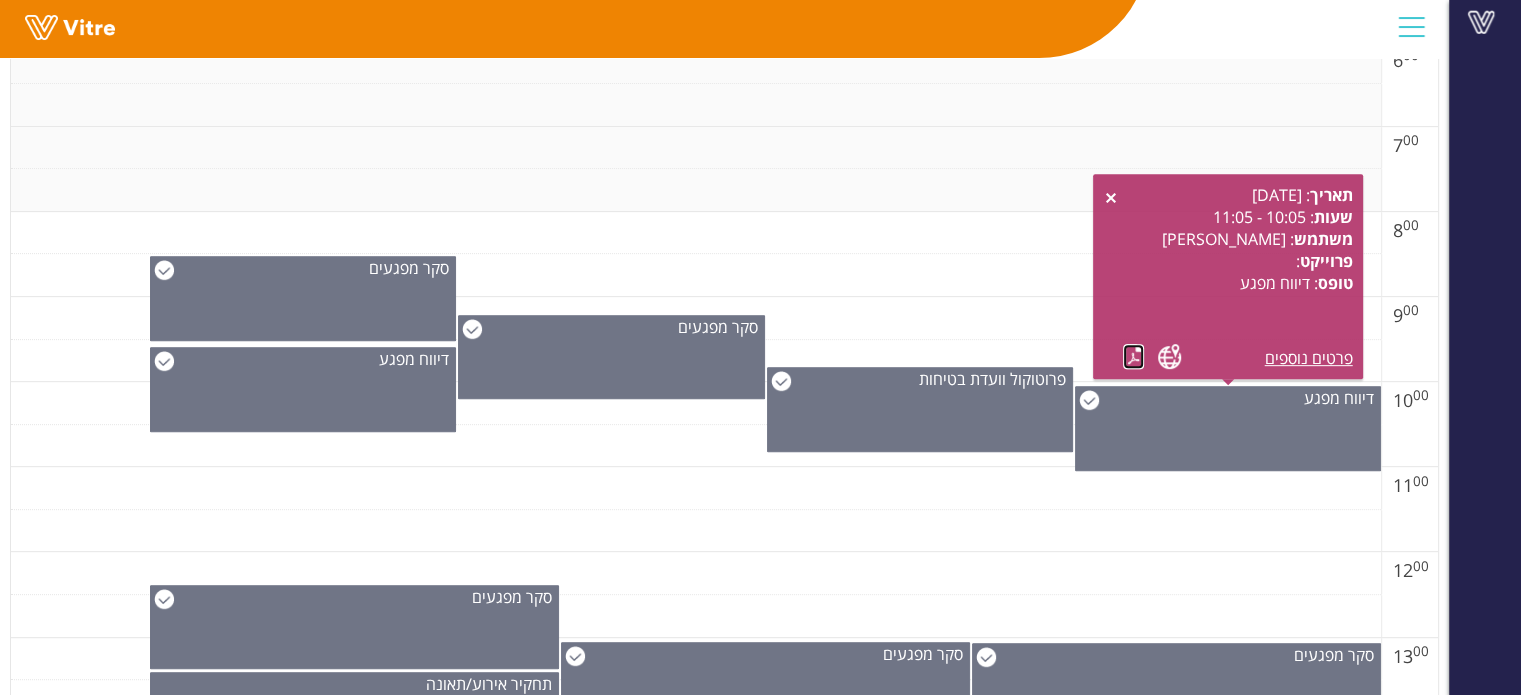 click at bounding box center [1133, 356] 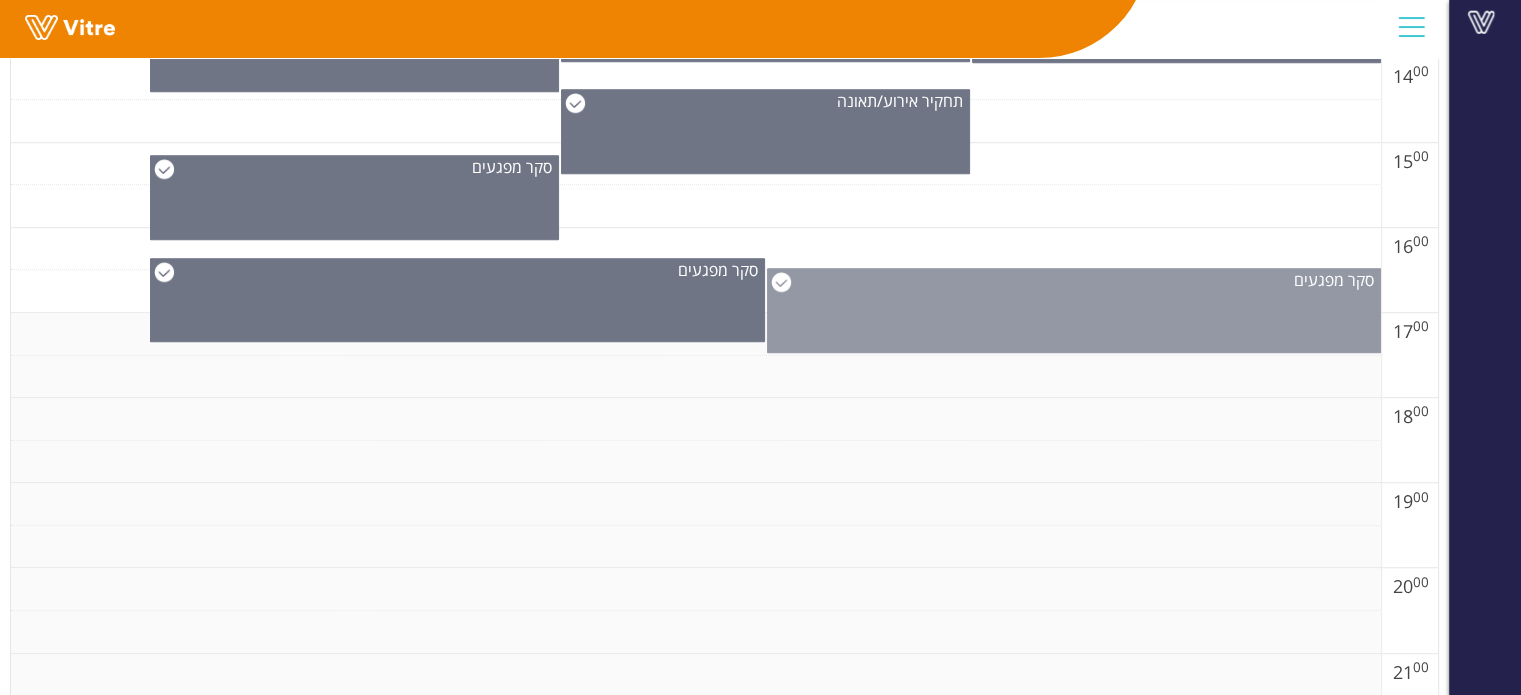 scroll, scrollTop: 1528, scrollLeft: 0, axis: vertical 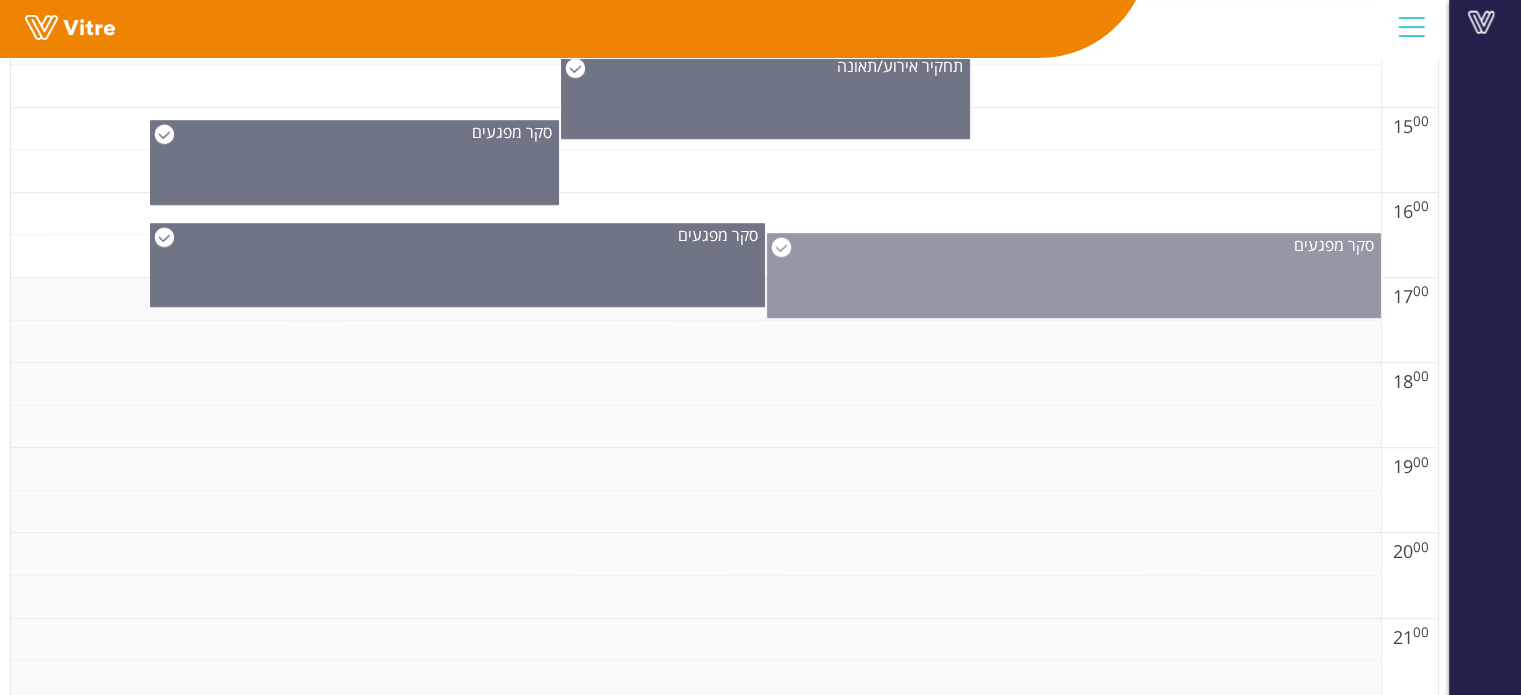 click on "סקר מפגעים" at bounding box center [1074, 275] 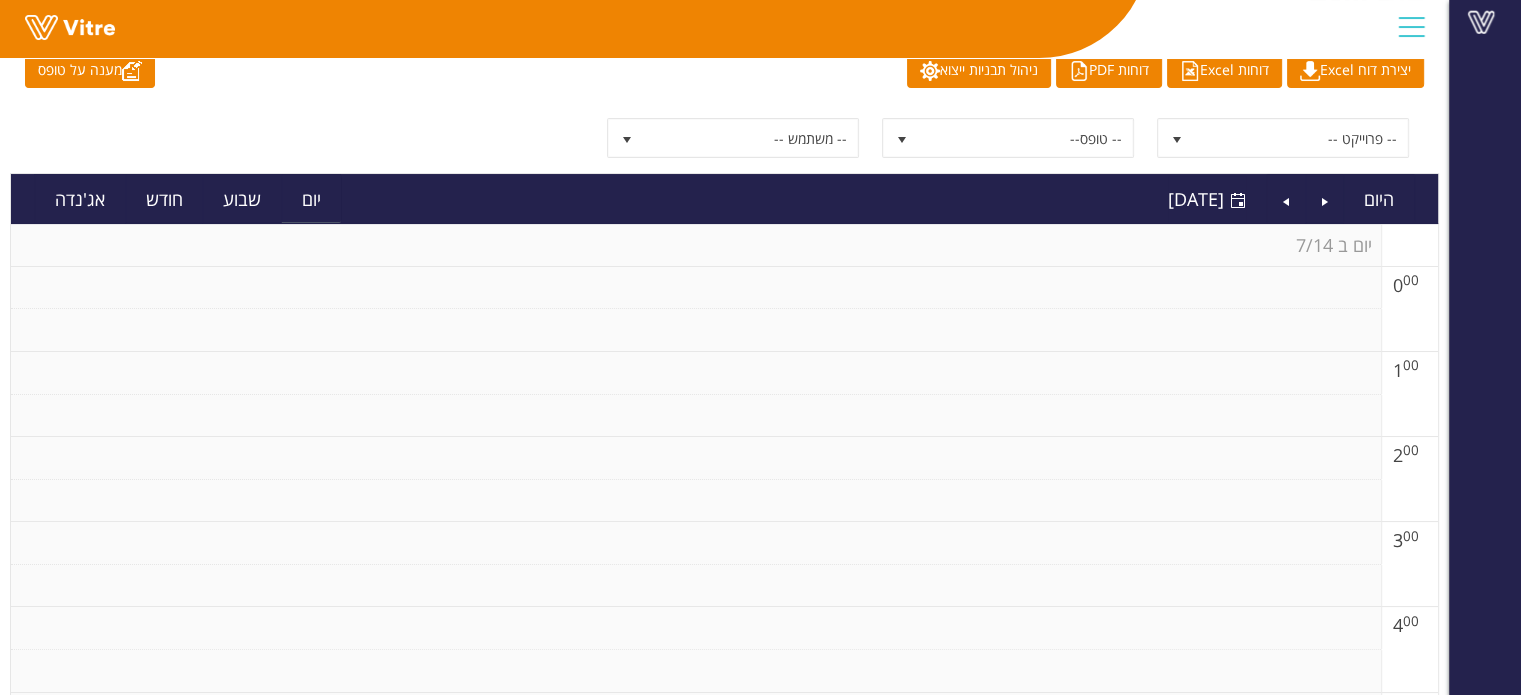 scroll, scrollTop: 0, scrollLeft: 0, axis: both 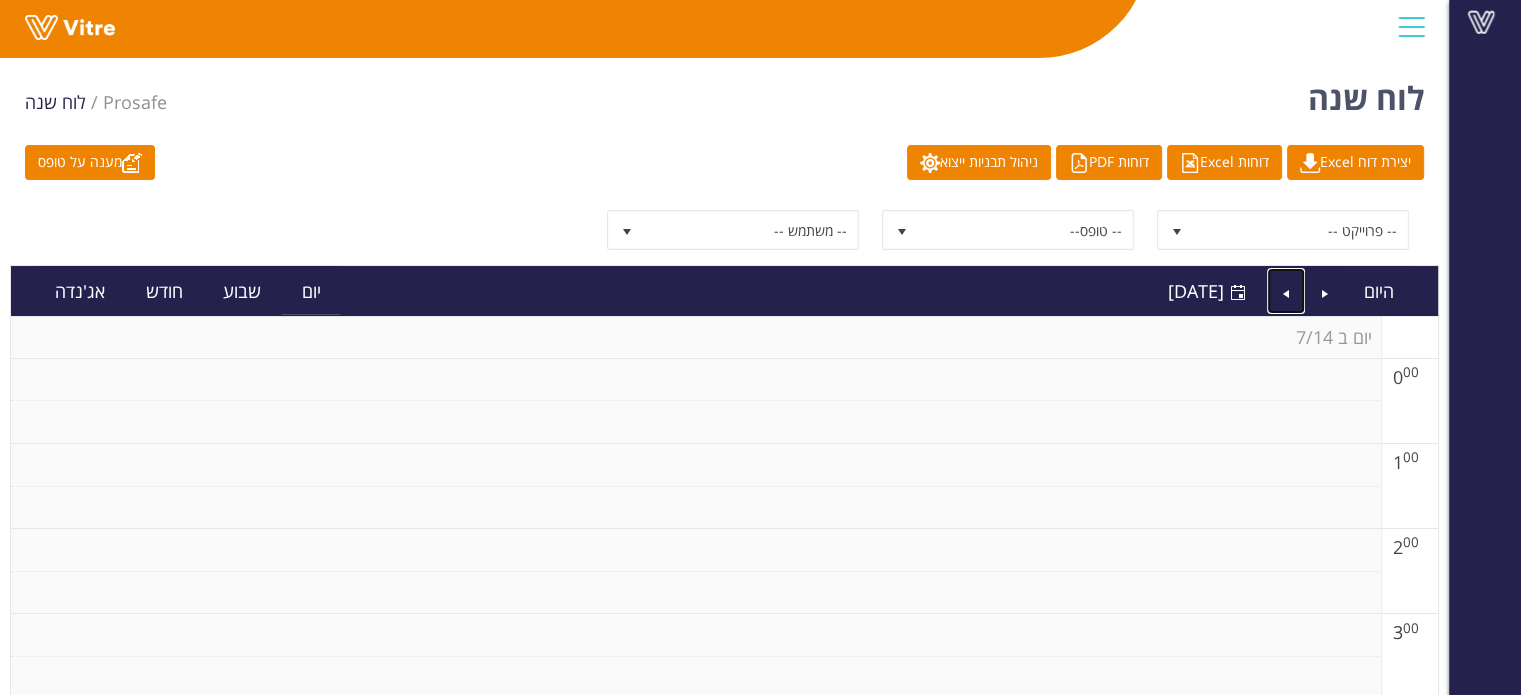click at bounding box center [1286, 291] 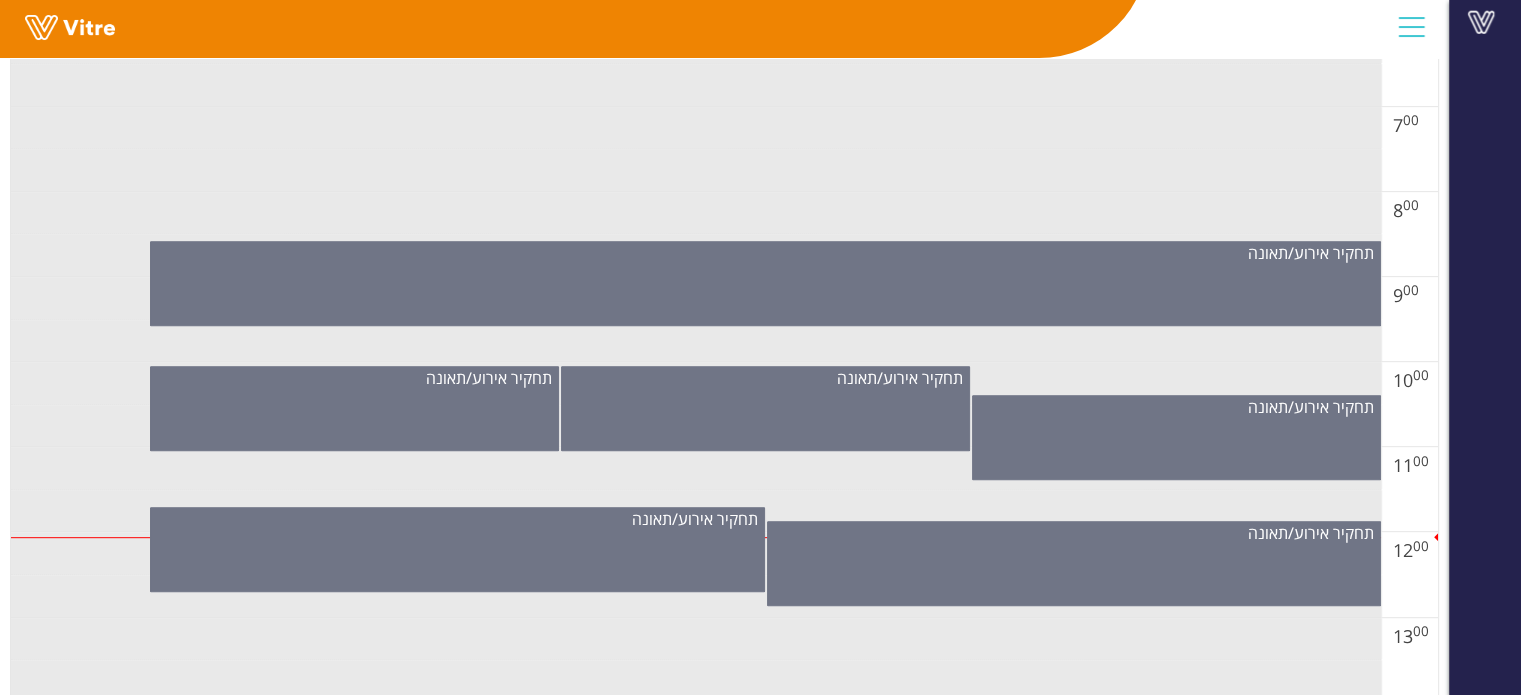 scroll, scrollTop: 1000, scrollLeft: 0, axis: vertical 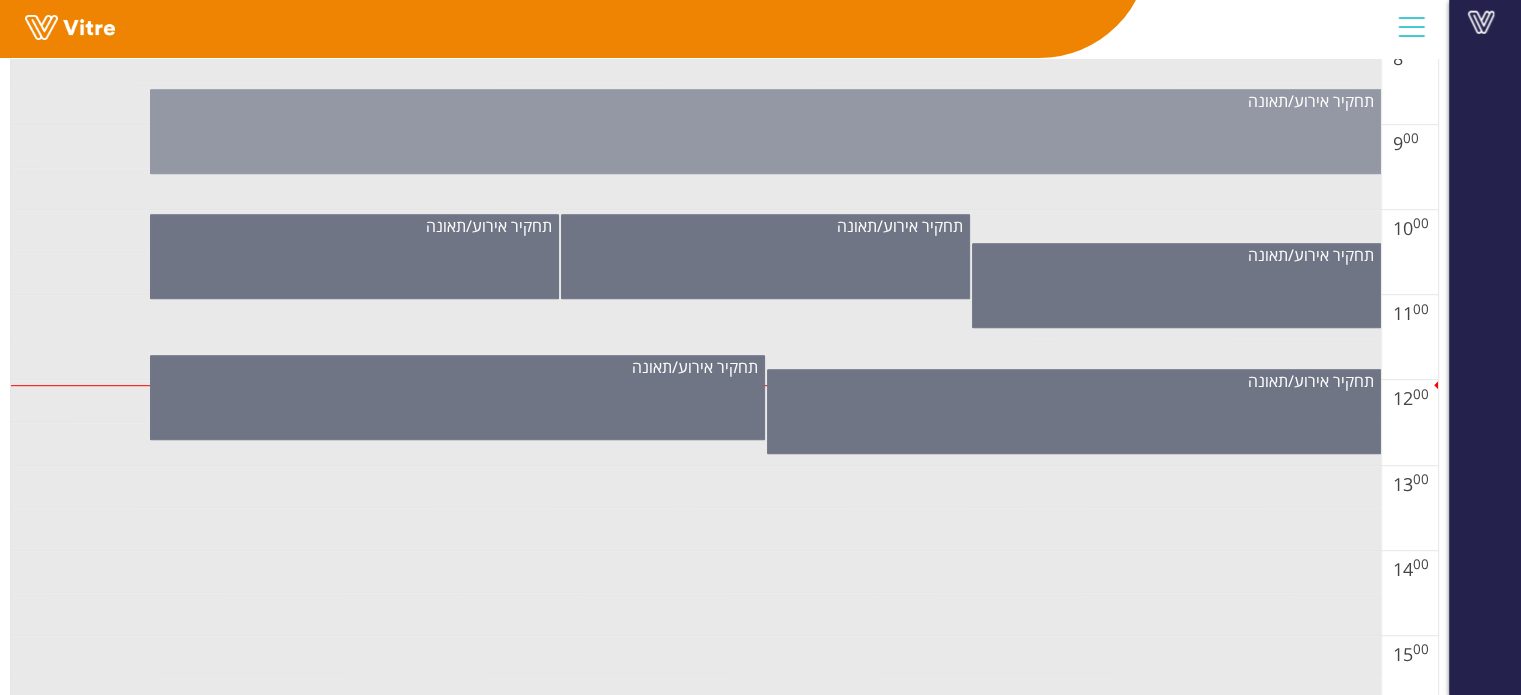 click on "תחקיר אירוע/תאונה" at bounding box center [765, 131] 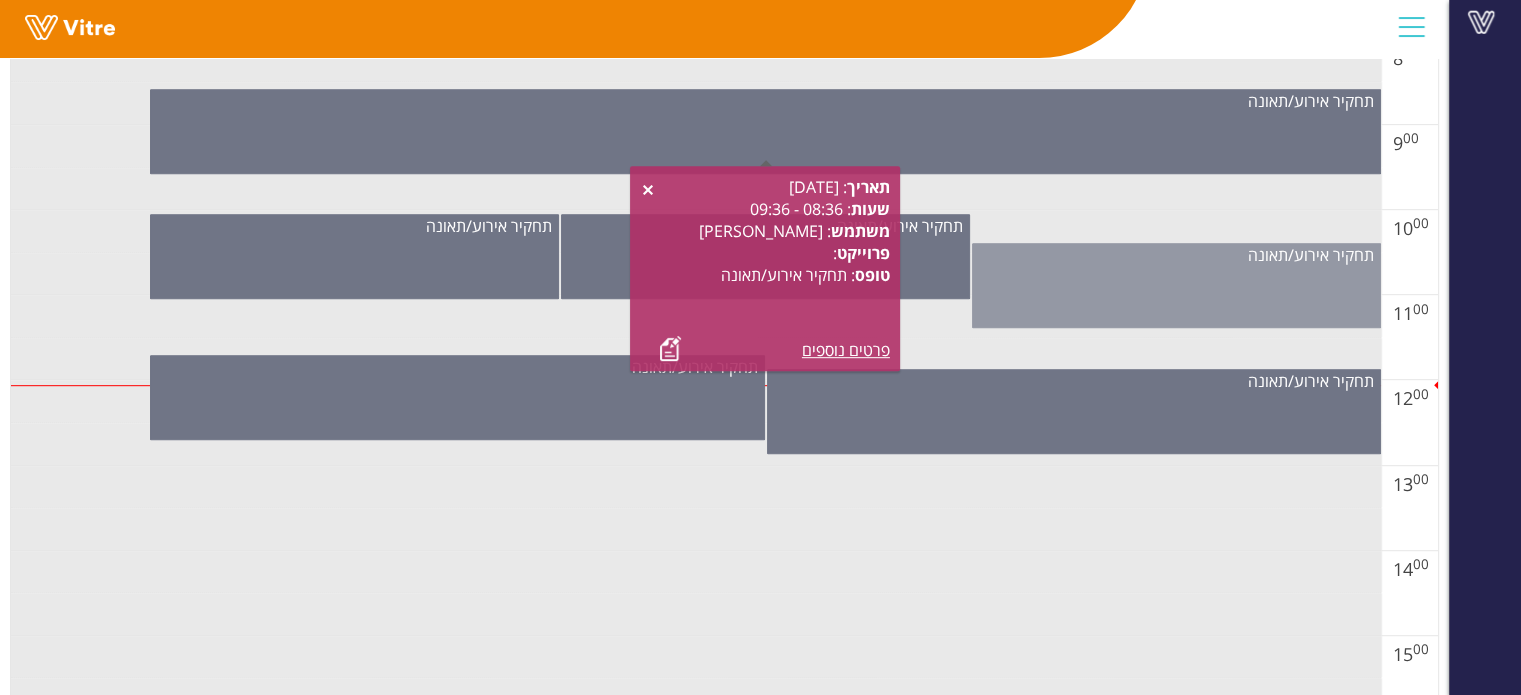 click on "תחקיר אירוע/תאונה" at bounding box center [1176, 285] 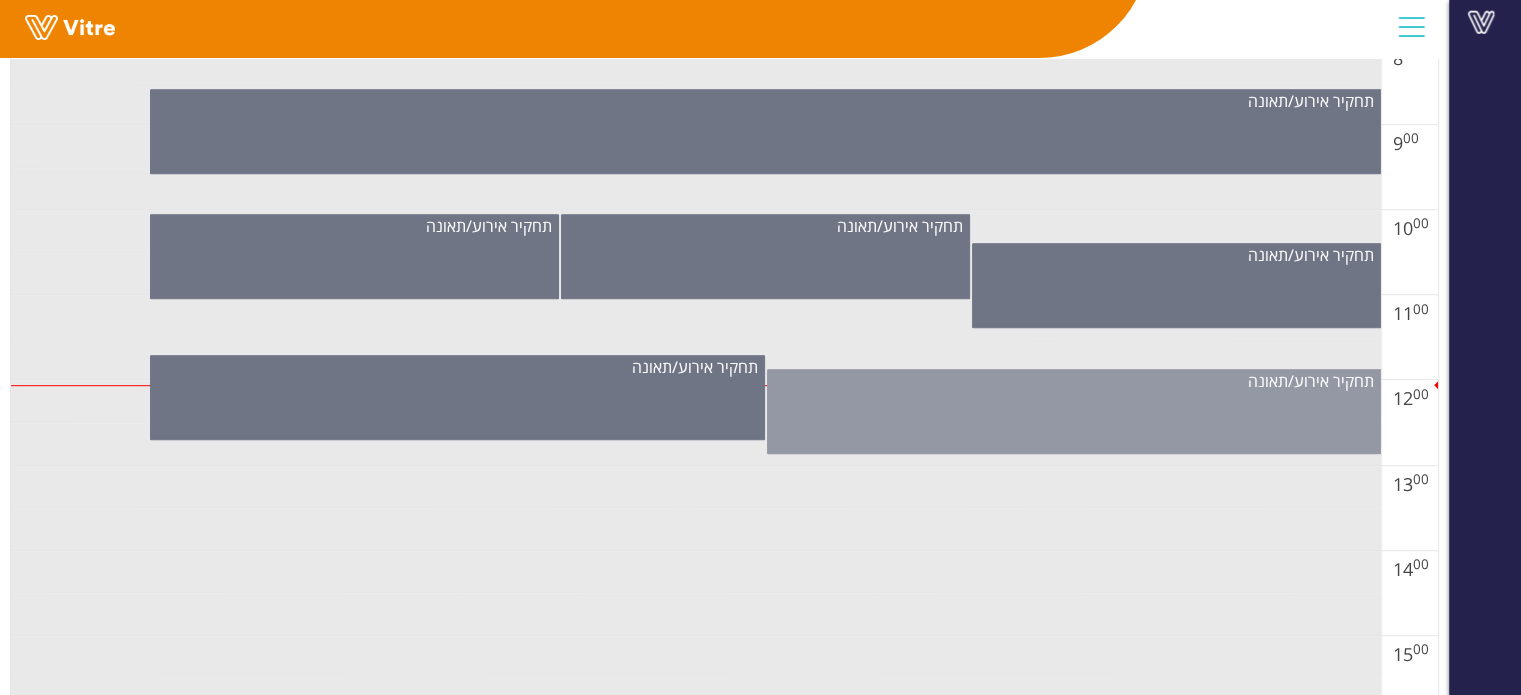 click on "תחקיר אירוע/תאונה" at bounding box center [1074, 411] 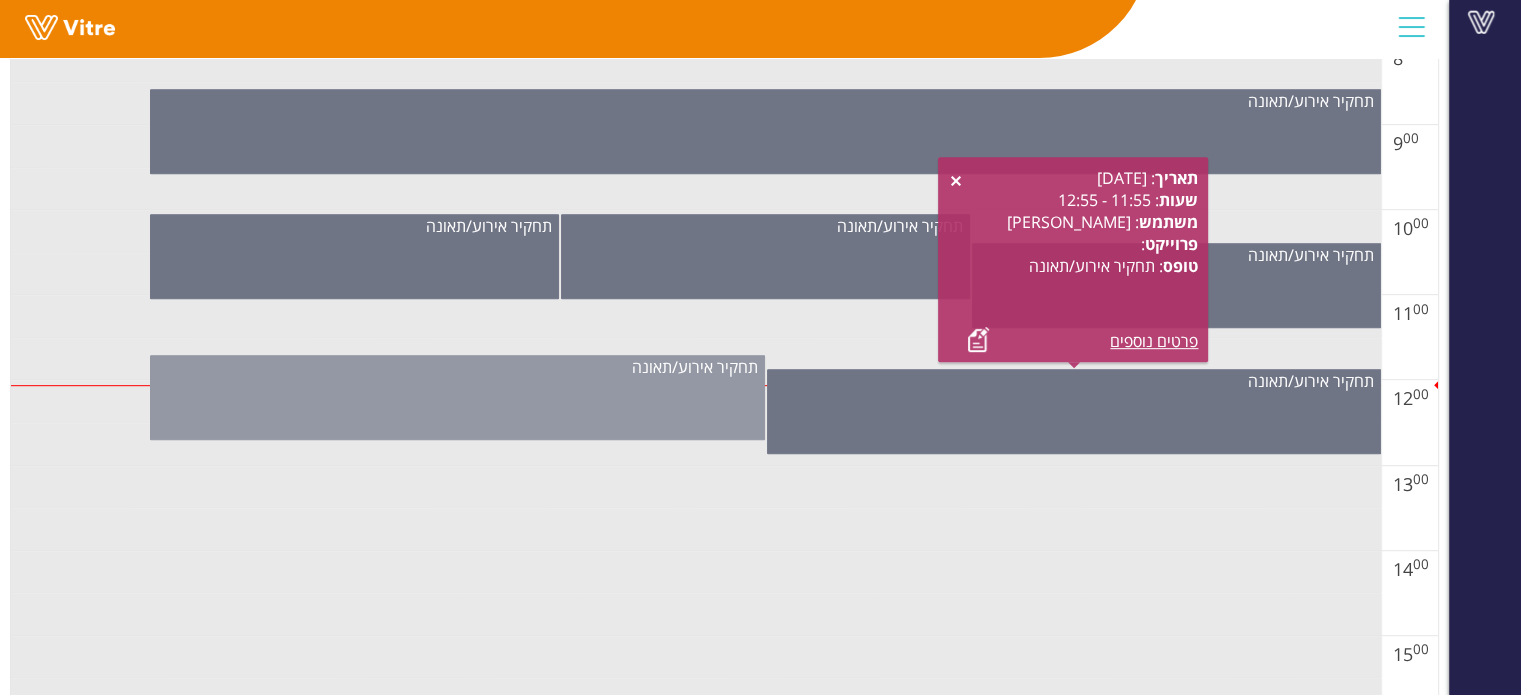 click on "תחקיר אירוע/תאונה" at bounding box center (457, 397) 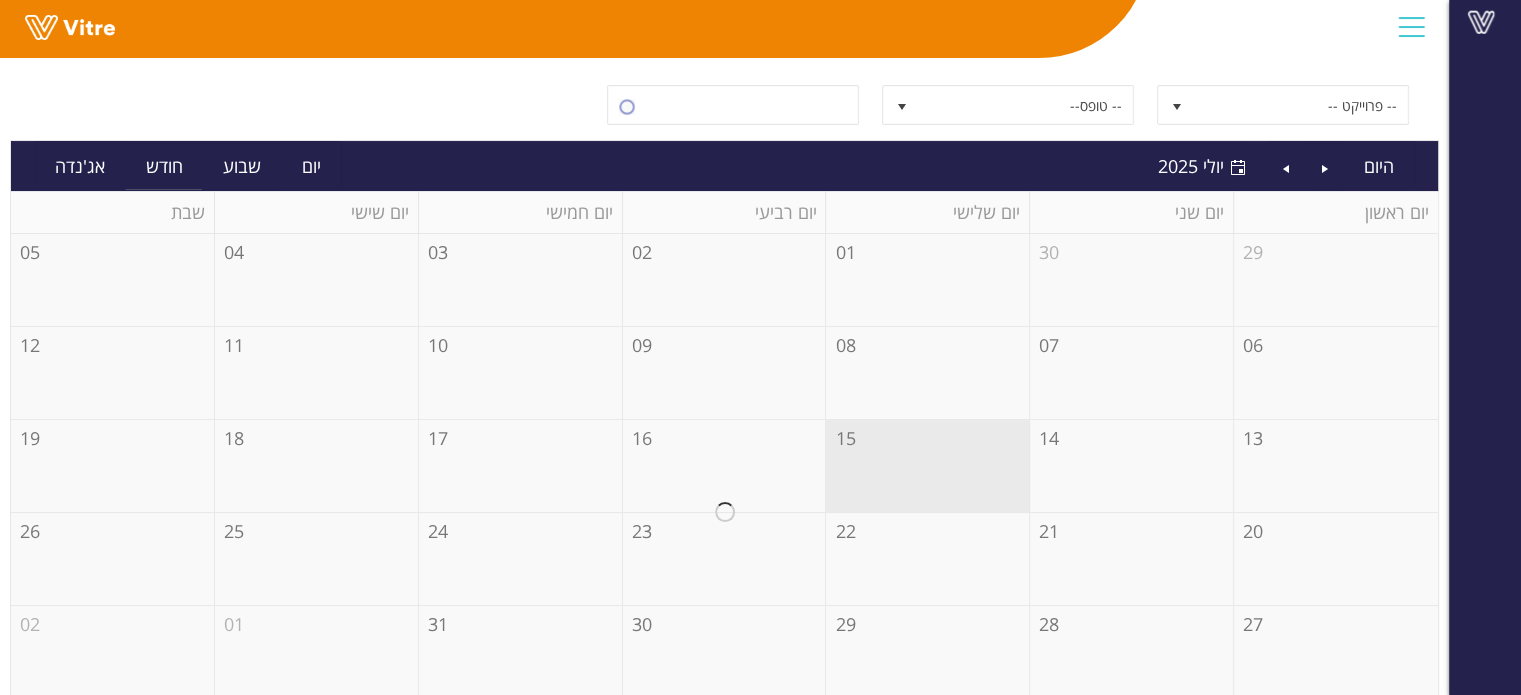 scroll, scrollTop: 228, scrollLeft: 0, axis: vertical 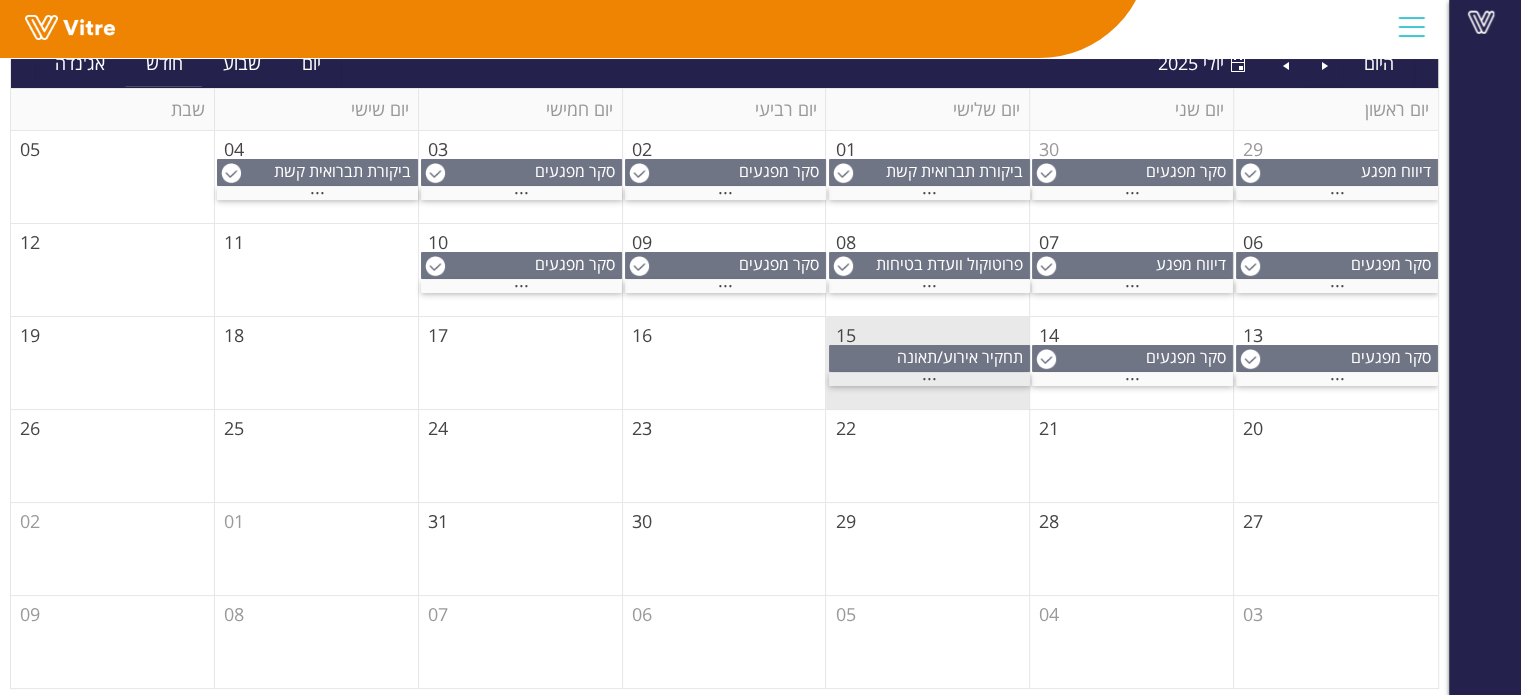 click on "..." at bounding box center [929, 374] 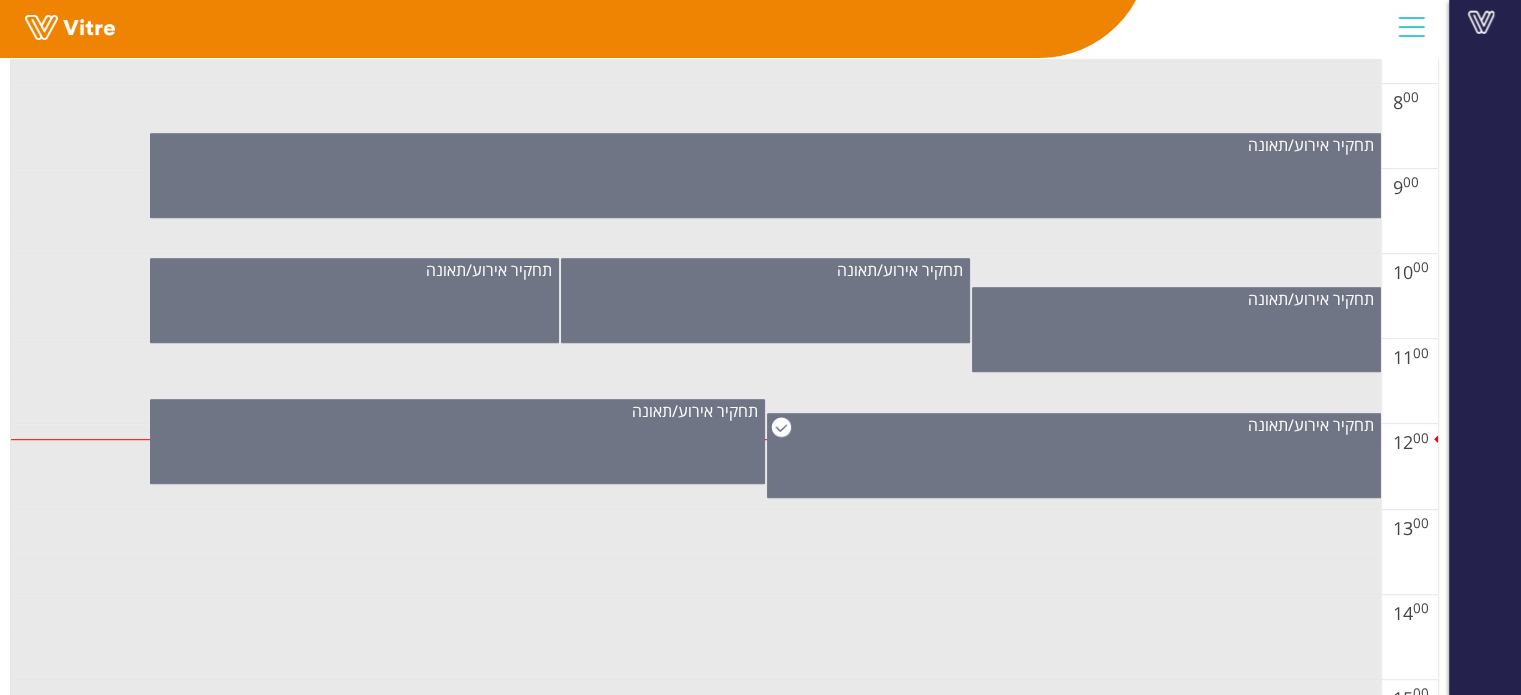 scroll, scrollTop: 1028, scrollLeft: 0, axis: vertical 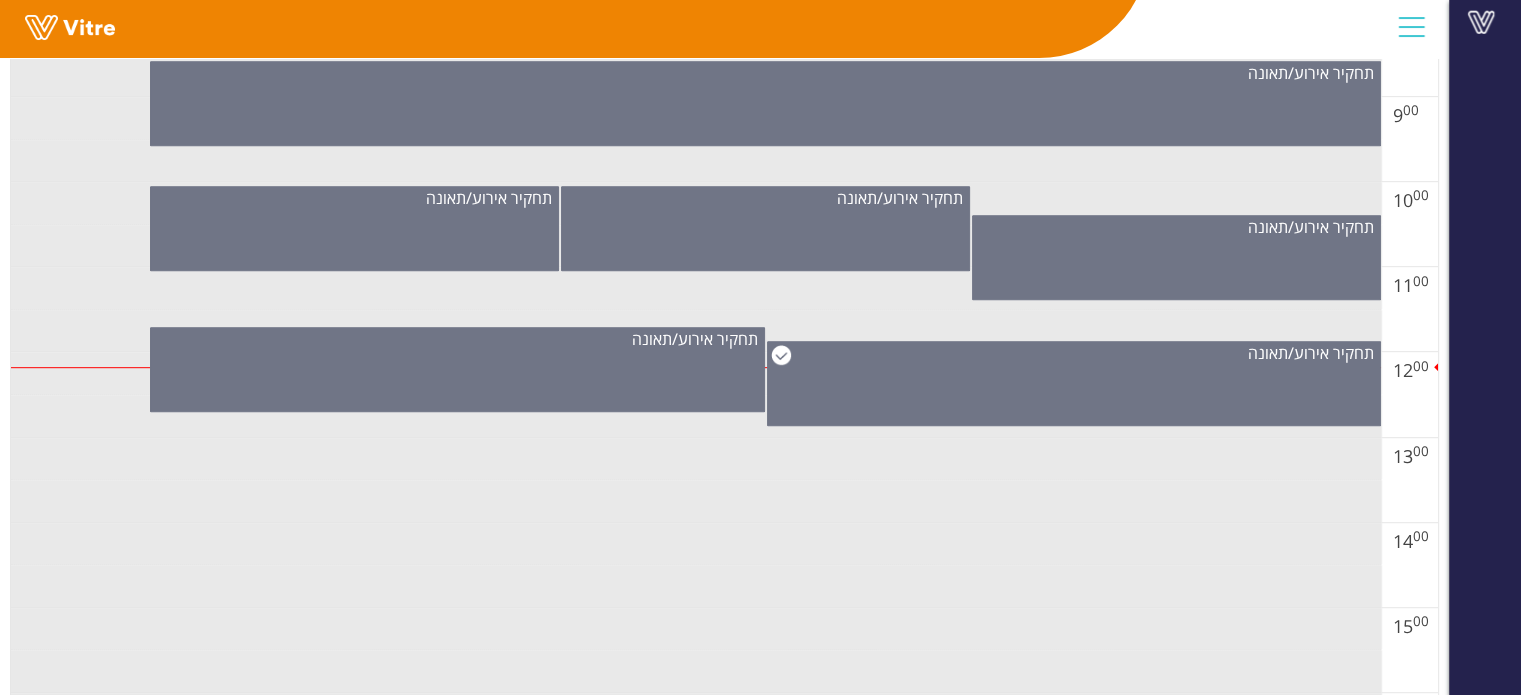 click on "תחקיר אירוע/תאונה" at bounding box center [1074, 383] 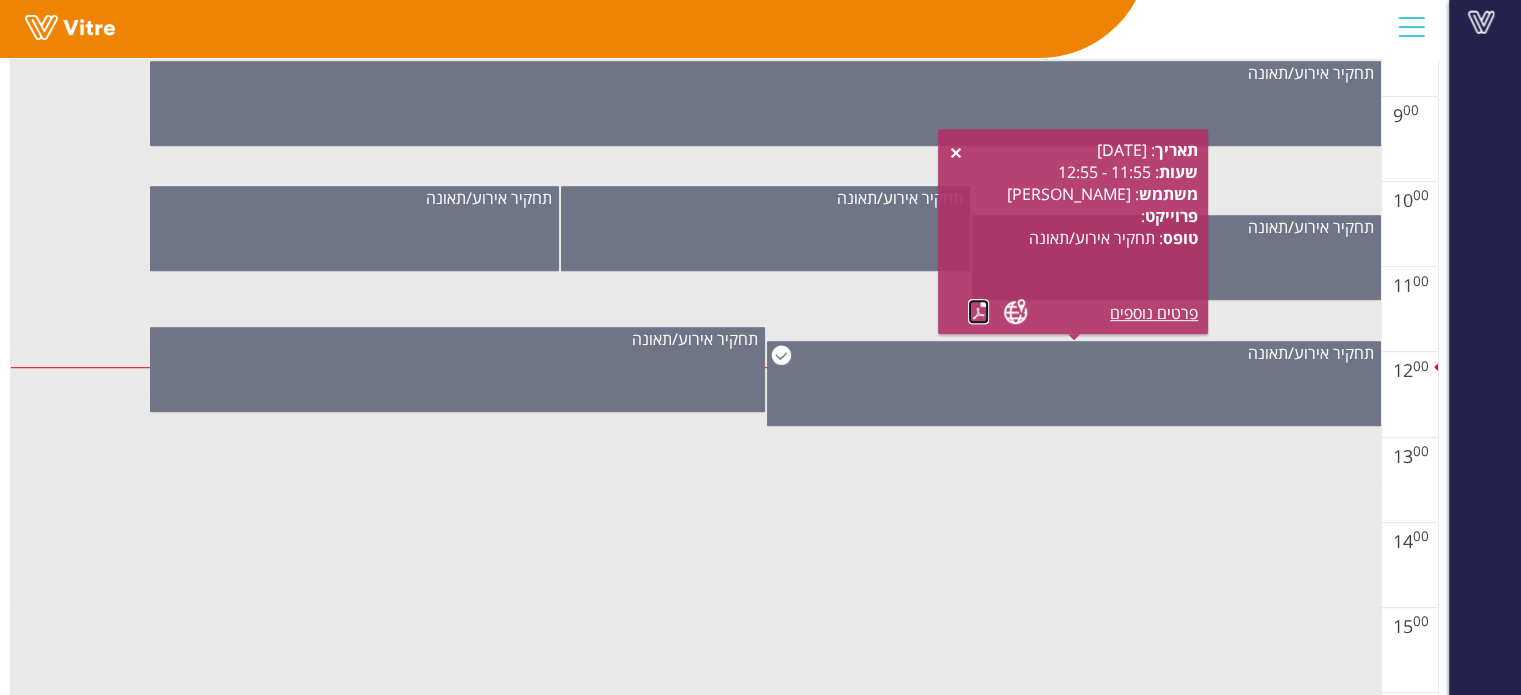 click at bounding box center [978, 311] 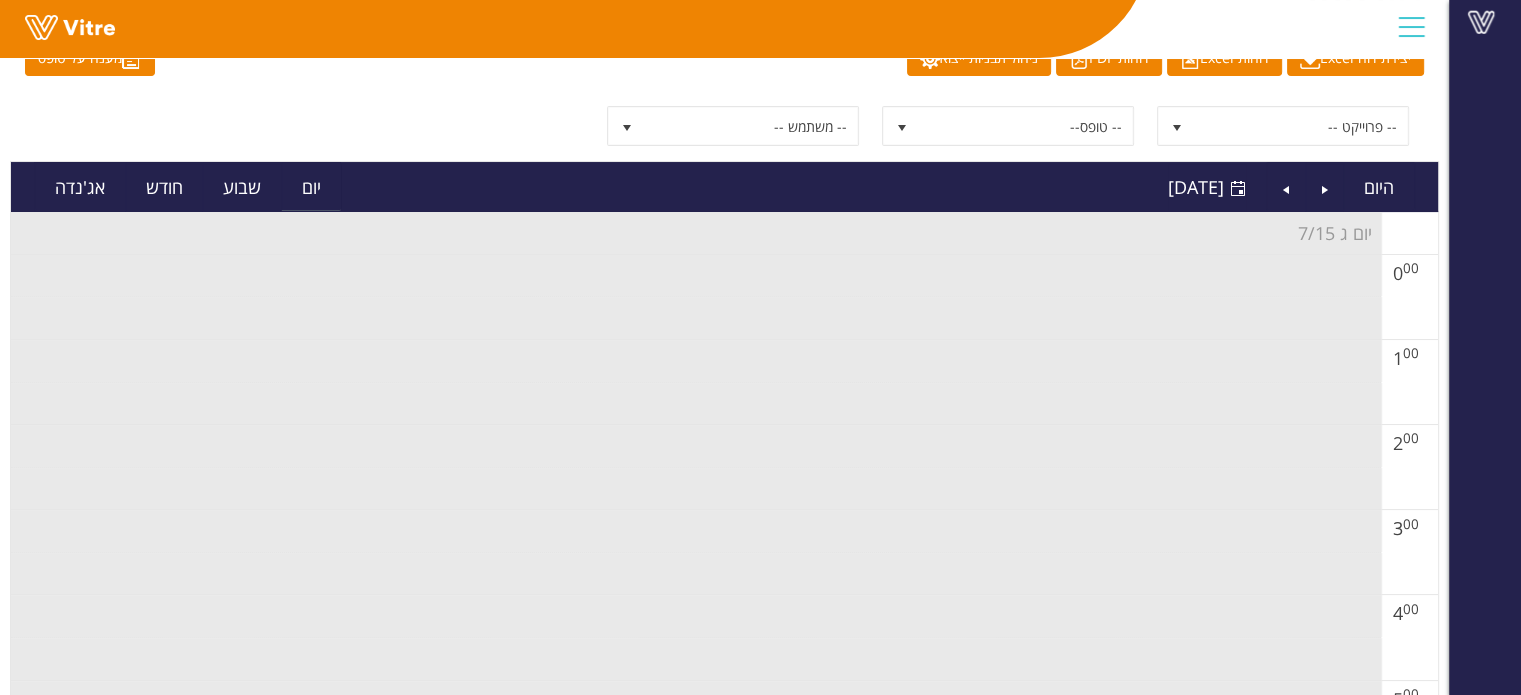 scroll, scrollTop: 0, scrollLeft: 0, axis: both 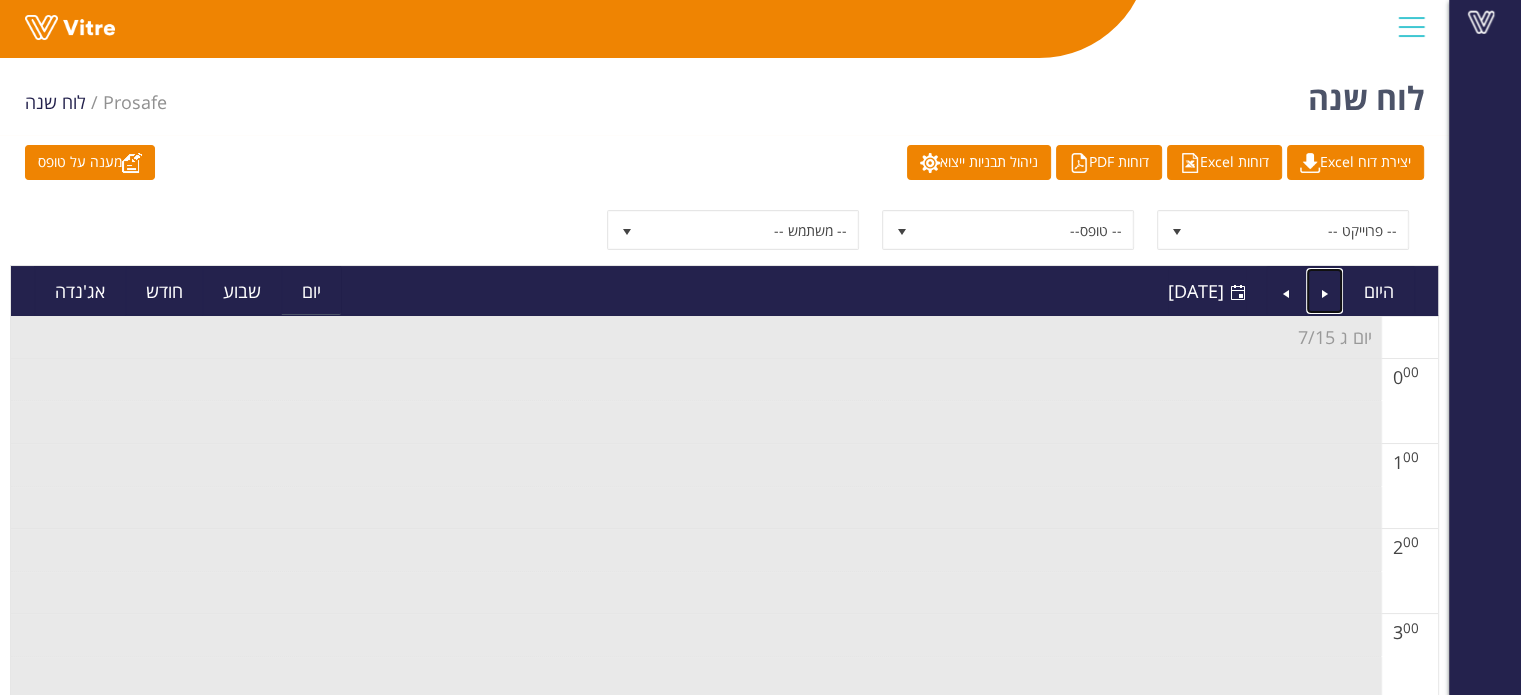 click at bounding box center [1325, 291] 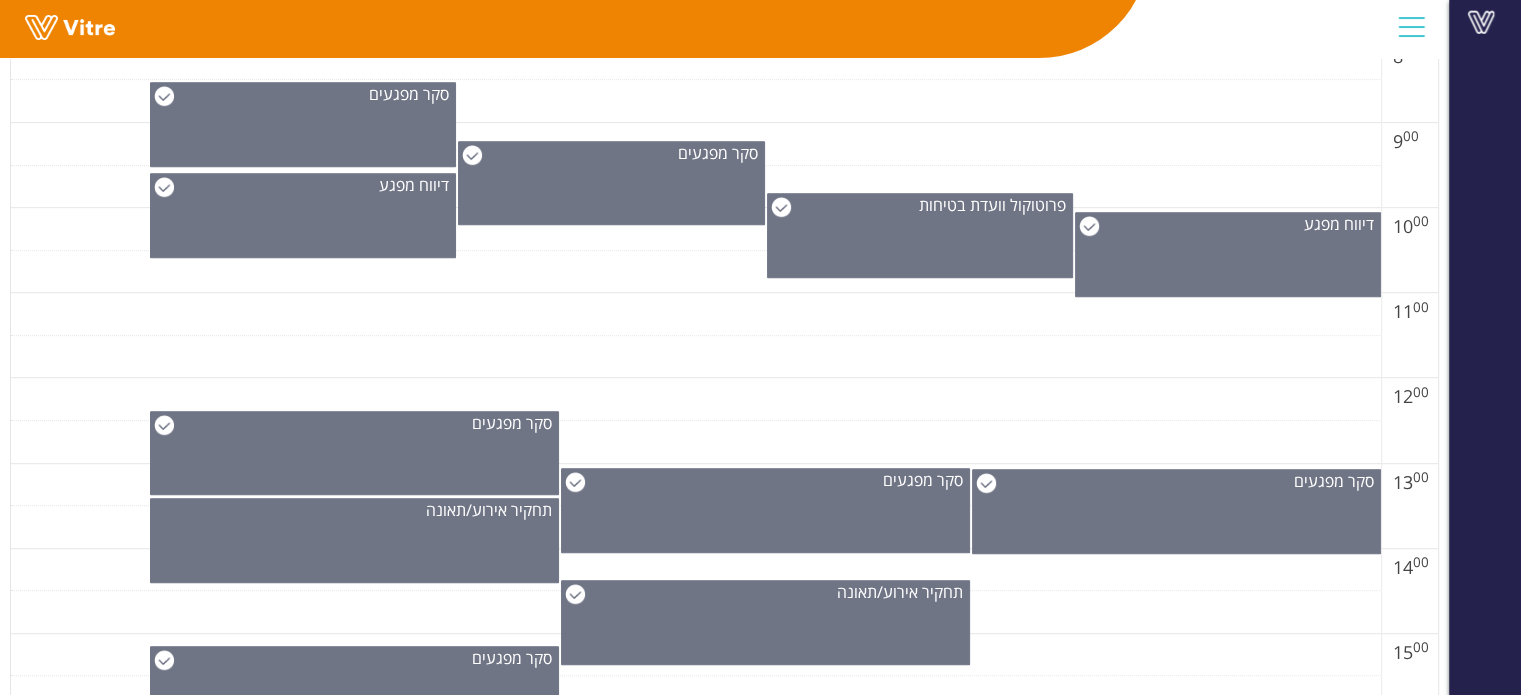 scroll, scrollTop: 900, scrollLeft: 0, axis: vertical 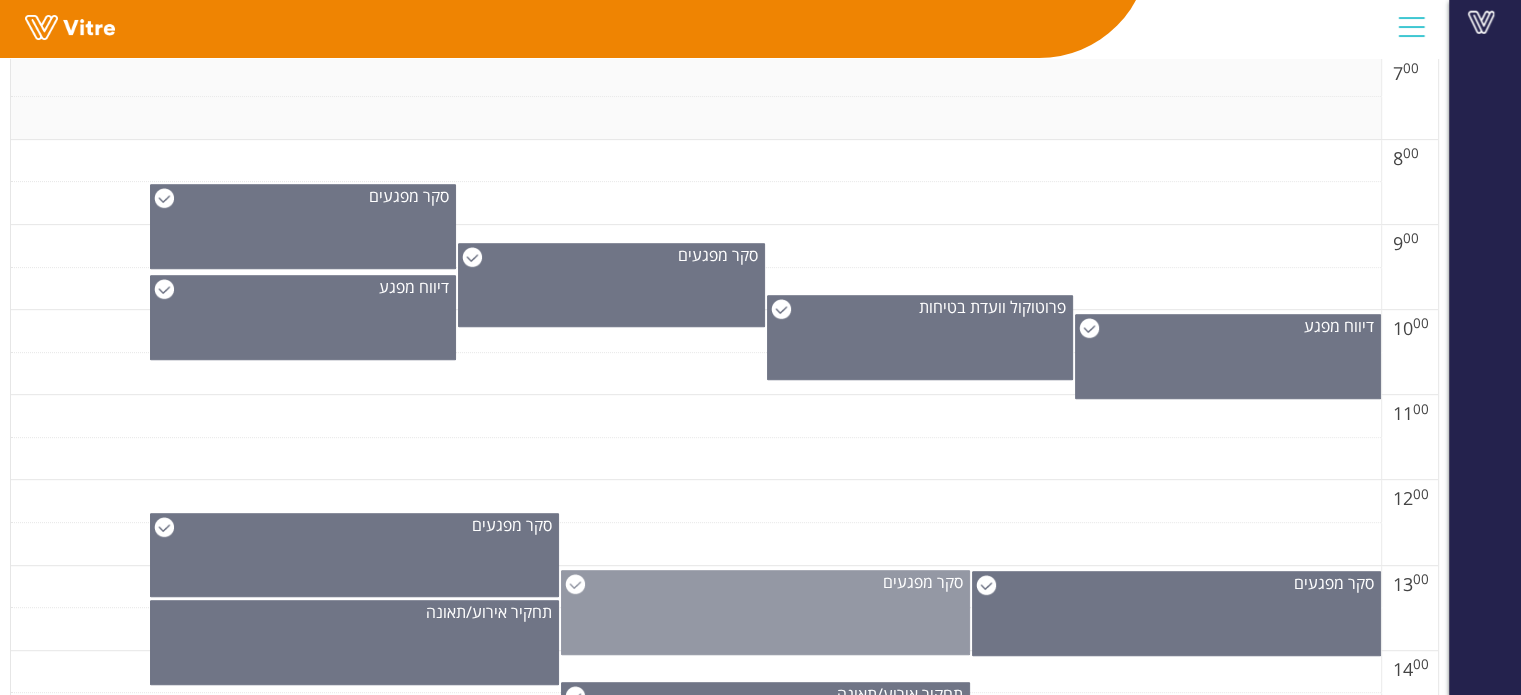 click on "סקר מפגעים" at bounding box center [765, 612] 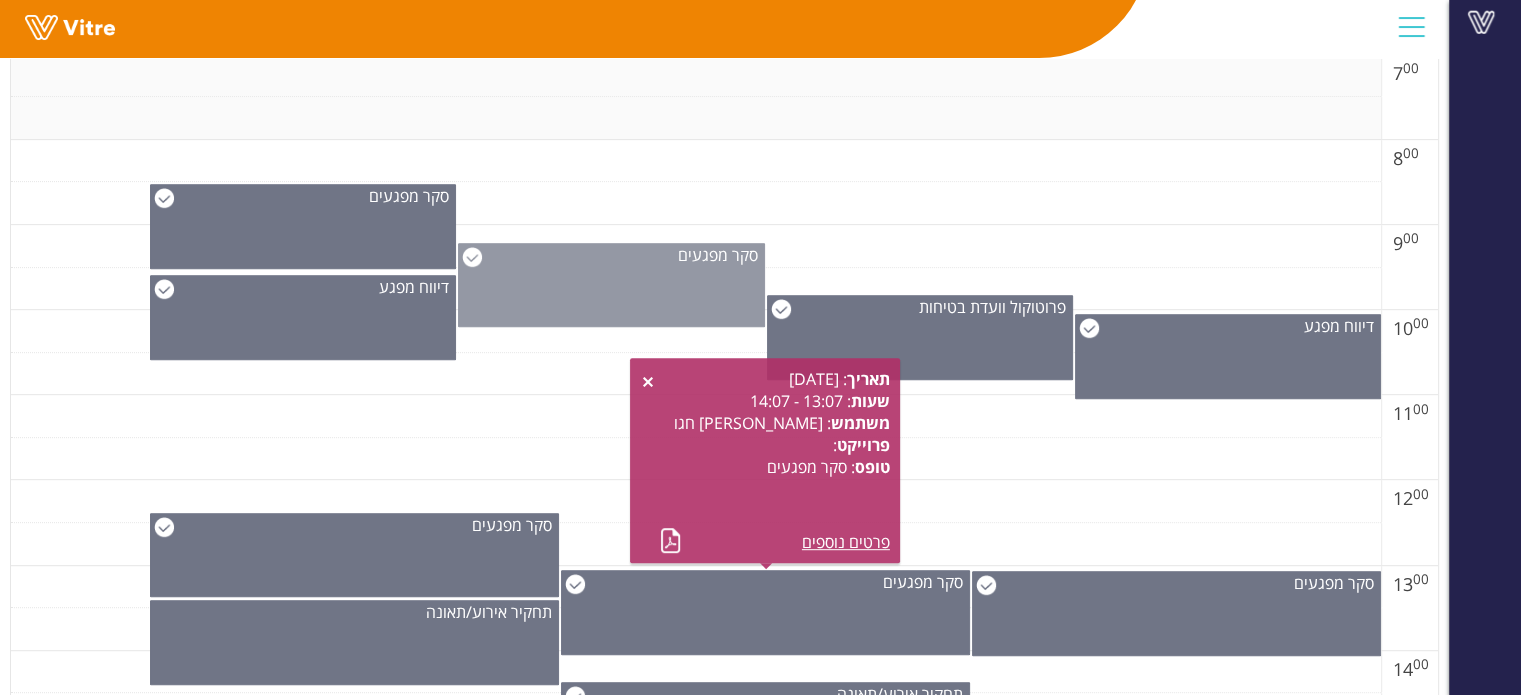 click on "סקר מפגעים" at bounding box center (611, 285) 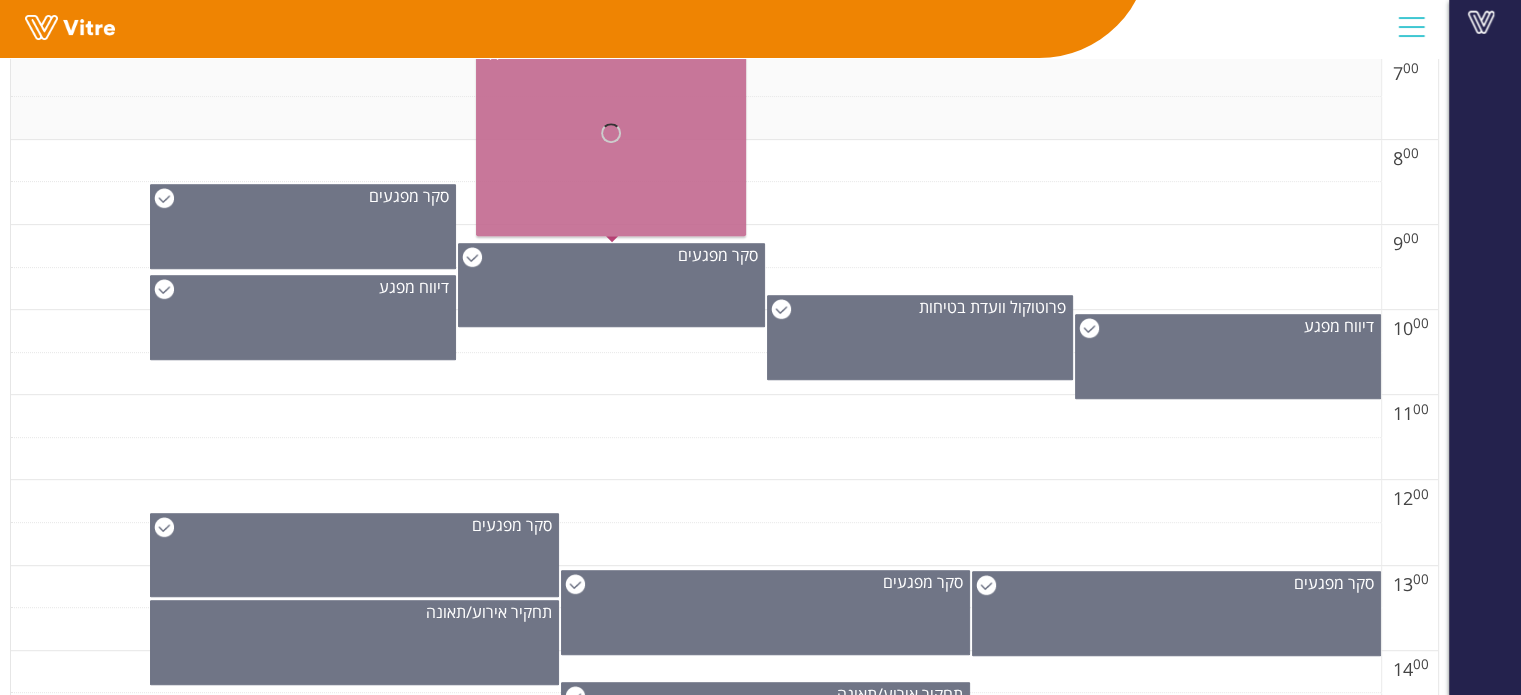 scroll, scrollTop: 800, scrollLeft: 0, axis: vertical 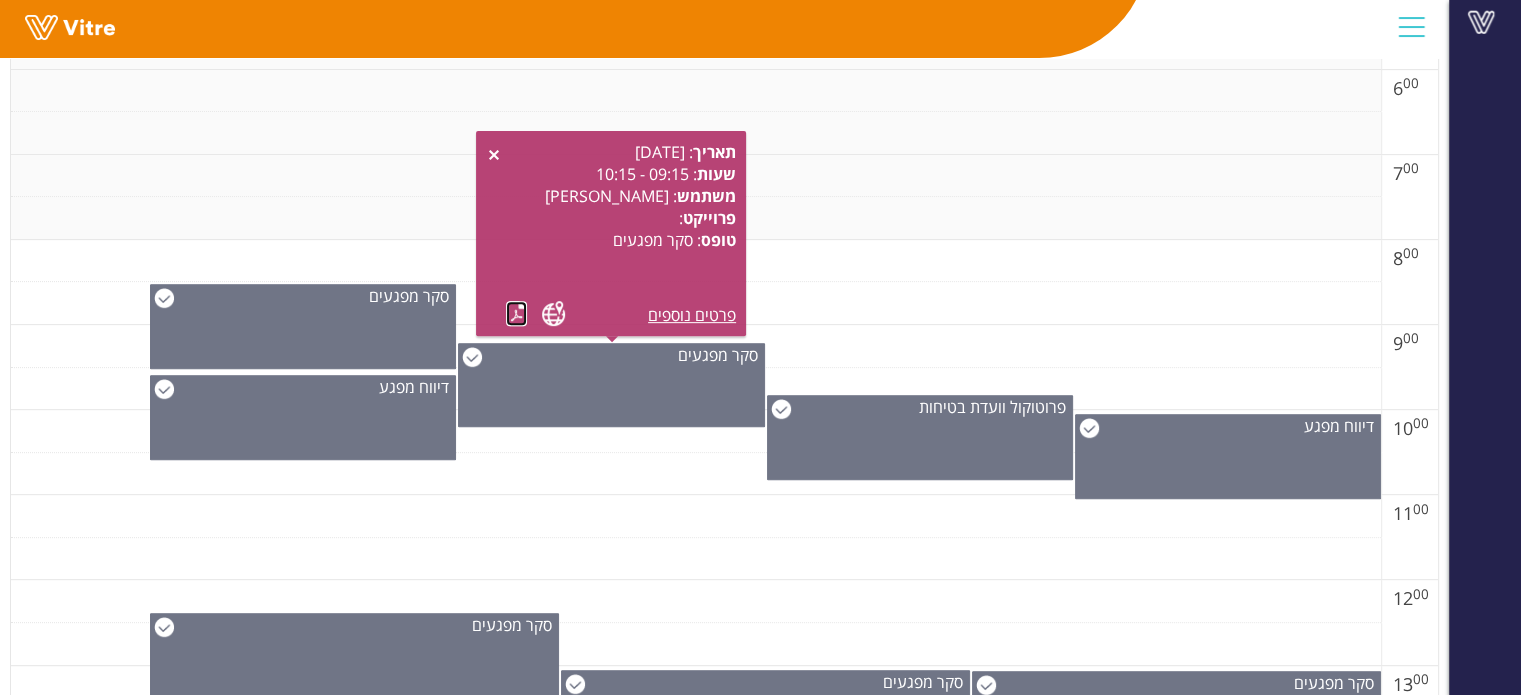 click at bounding box center (516, 313) 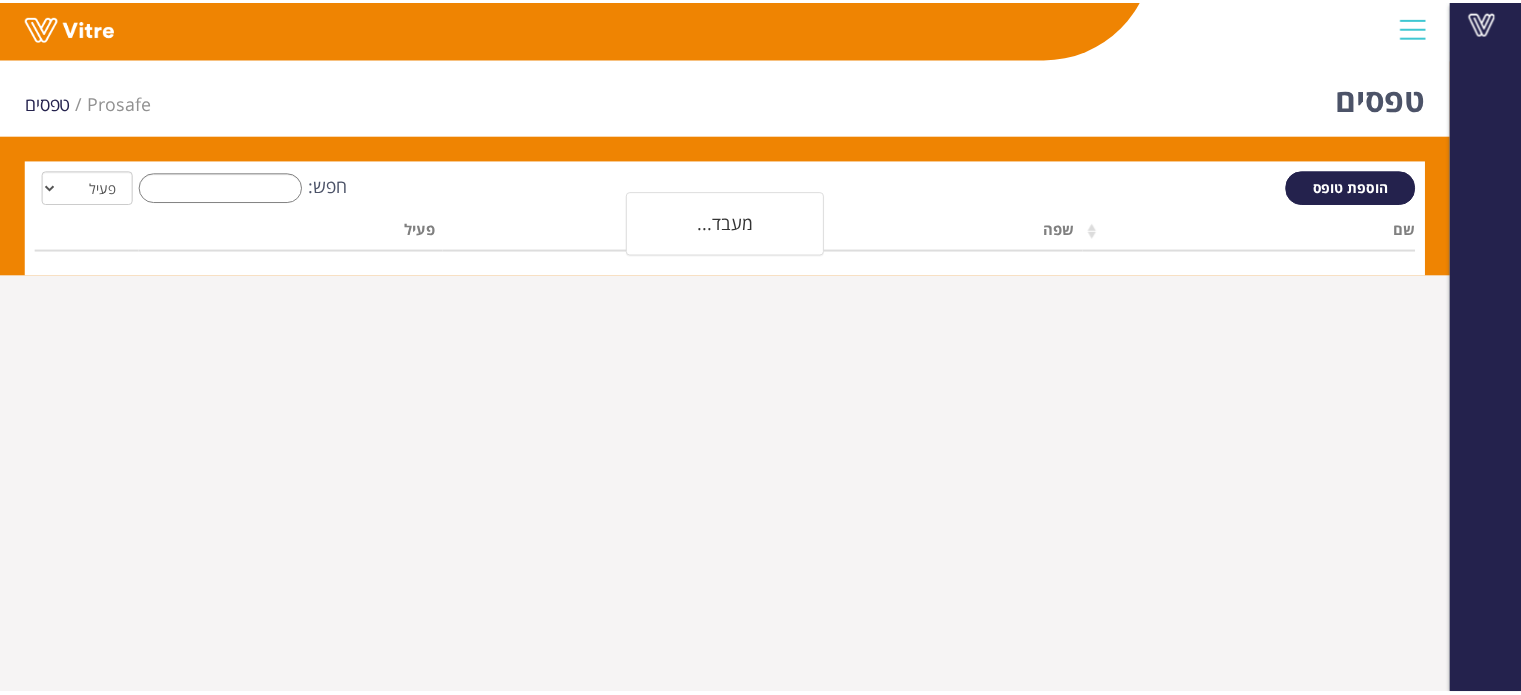 scroll, scrollTop: 0, scrollLeft: 0, axis: both 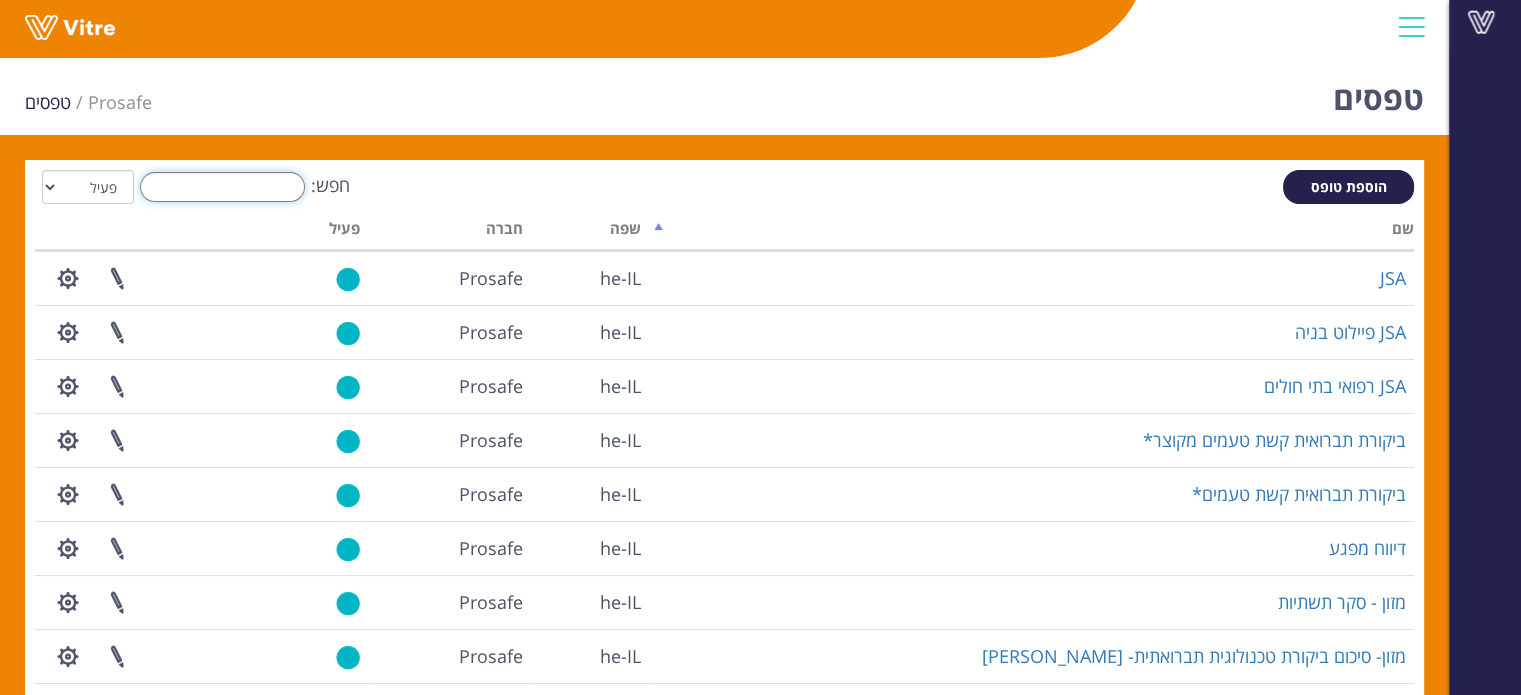 click on "חפש:" at bounding box center (222, 187) 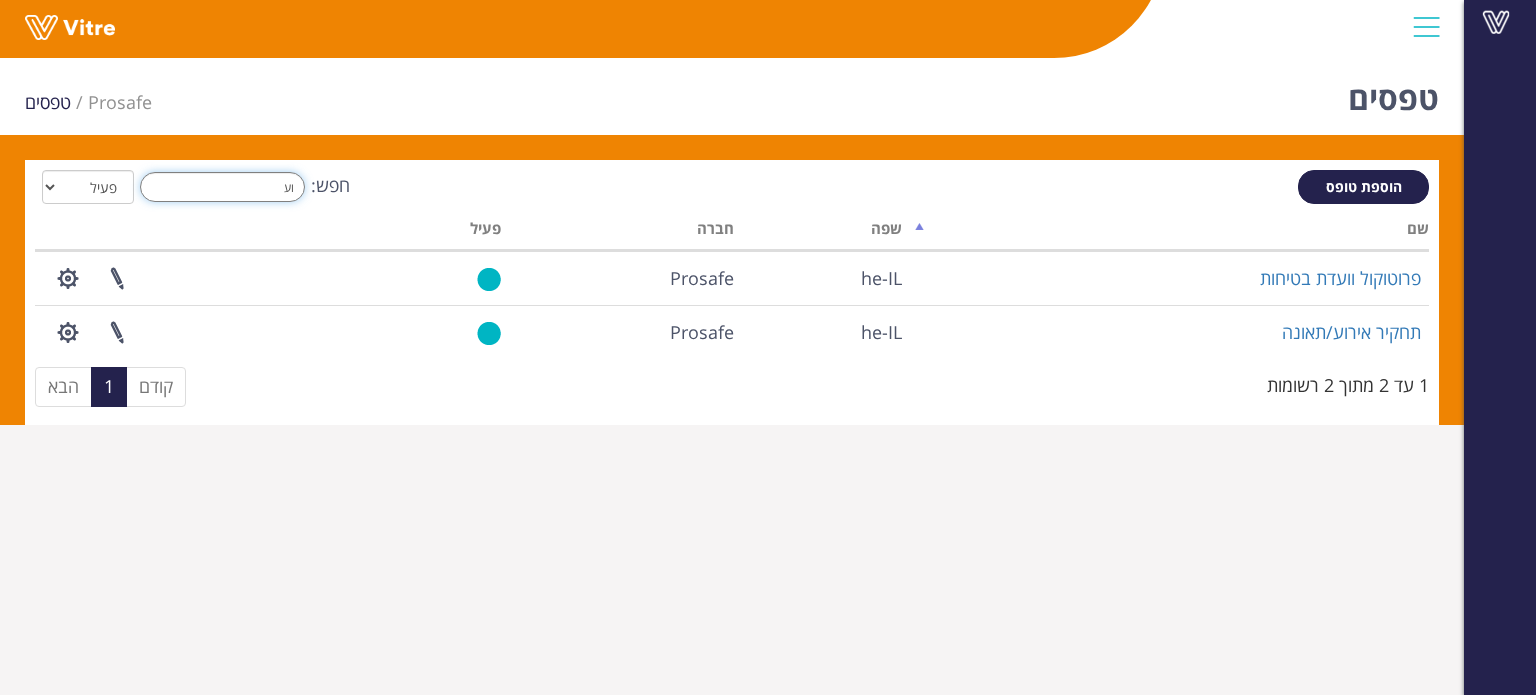 type on "ו" 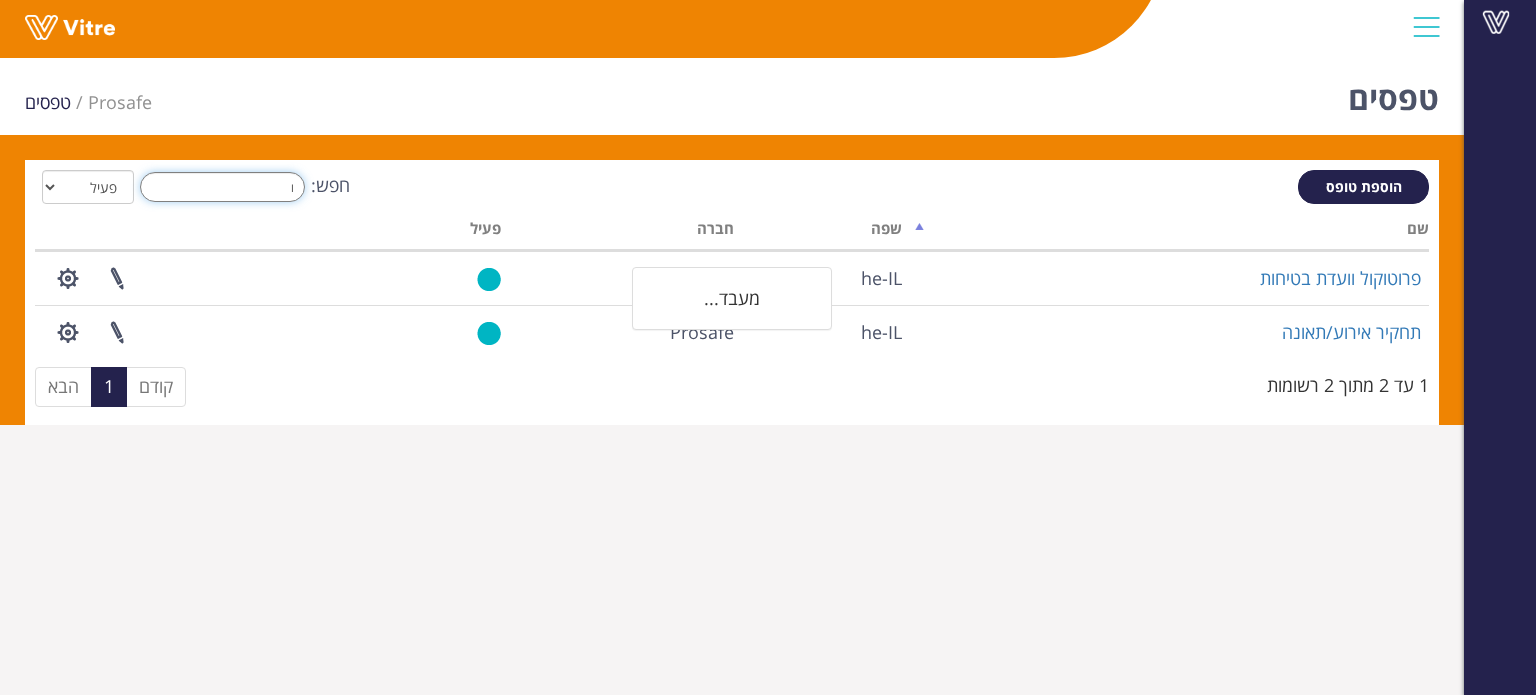 type 